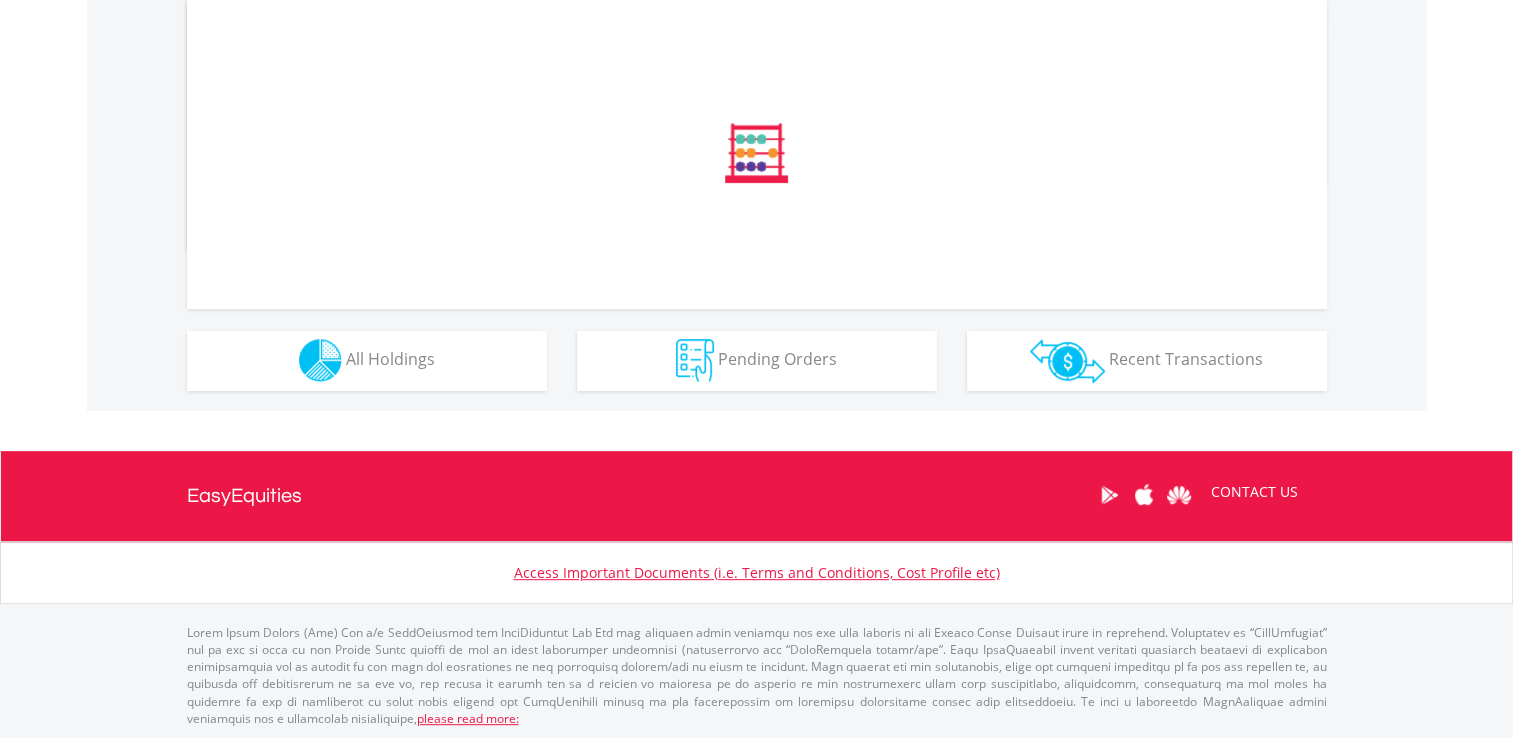 scroll, scrollTop: 951, scrollLeft: 0, axis: vertical 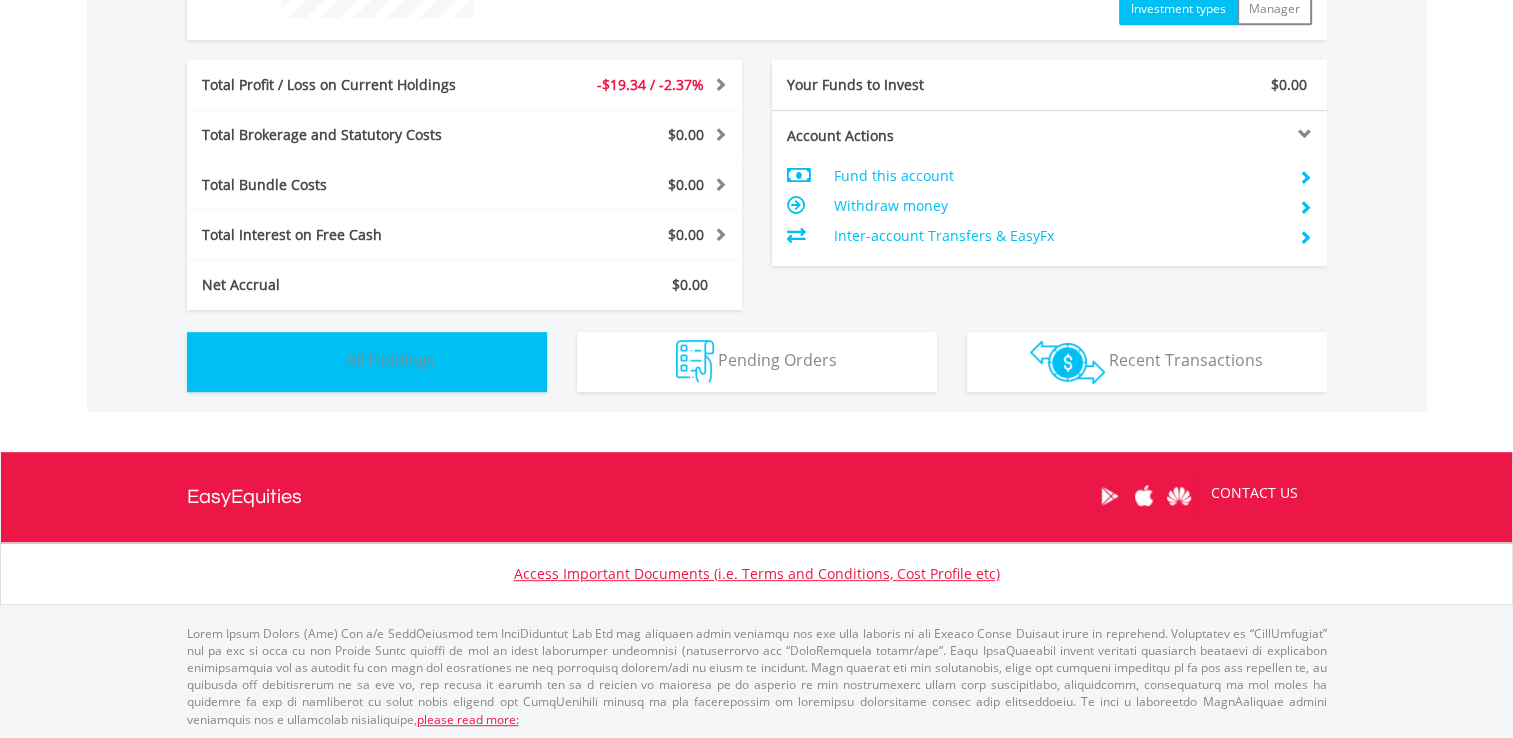 click on "All Holdings" at bounding box center [390, 360] 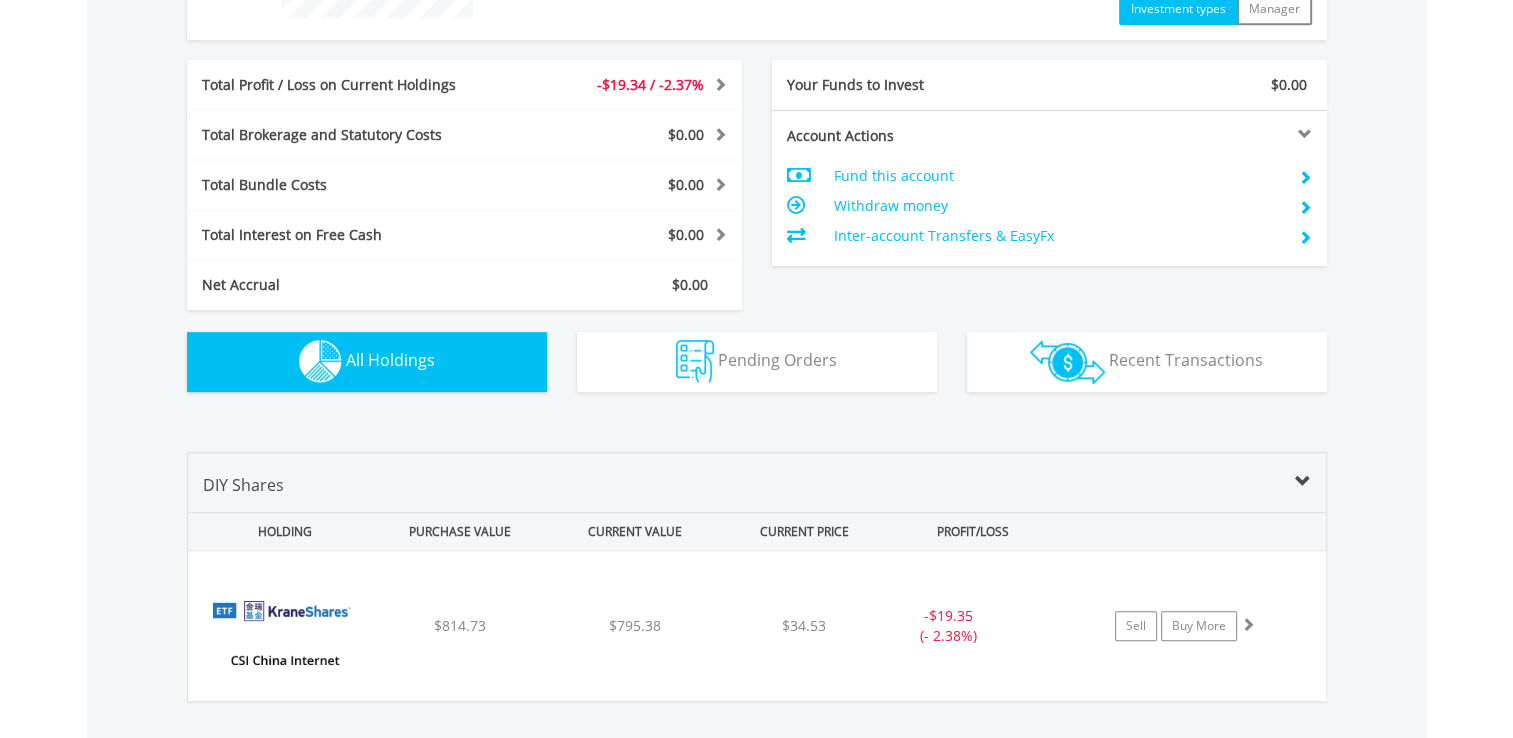 scroll, scrollTop: 1233, scrollLeft: 0, axis: vertical 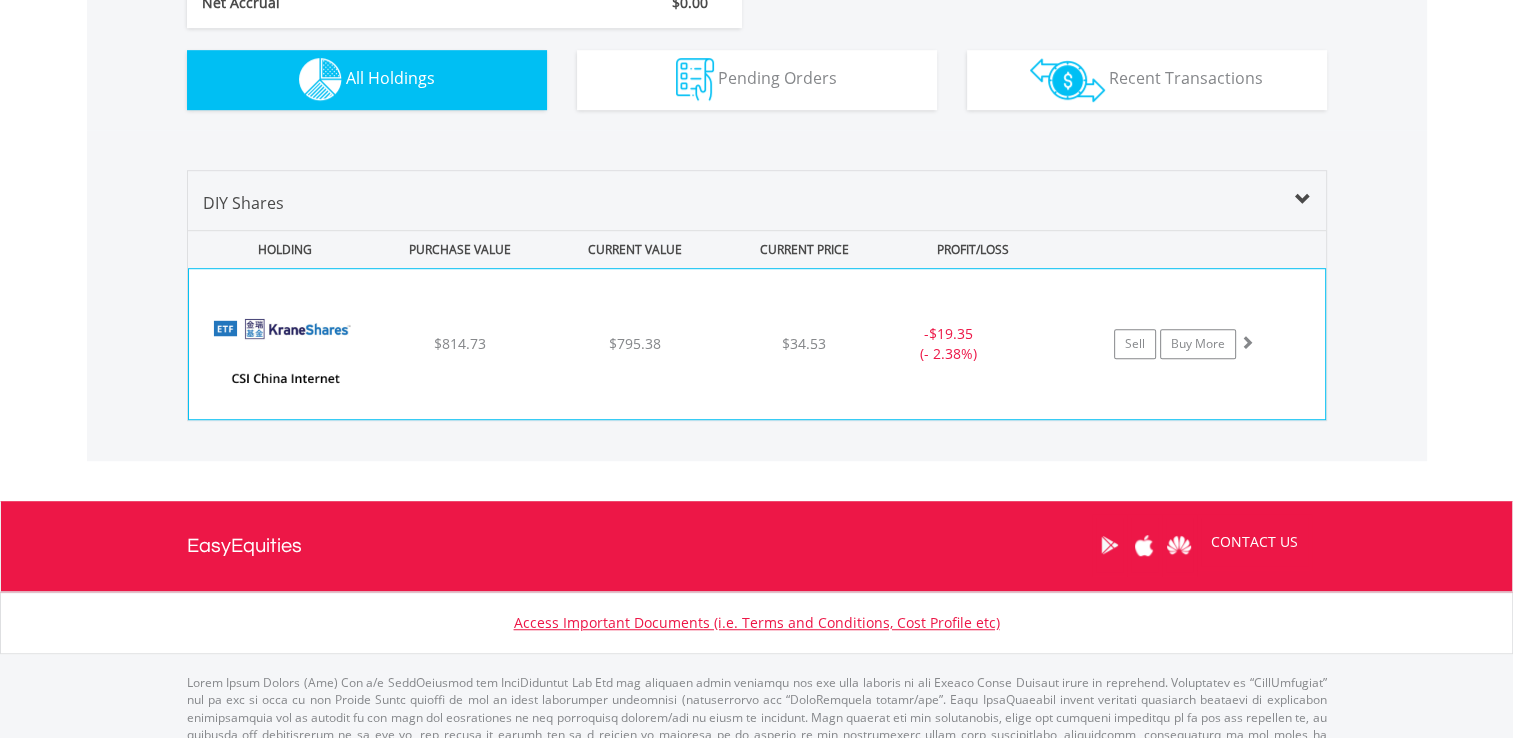 click at bounding box center (285, 354) 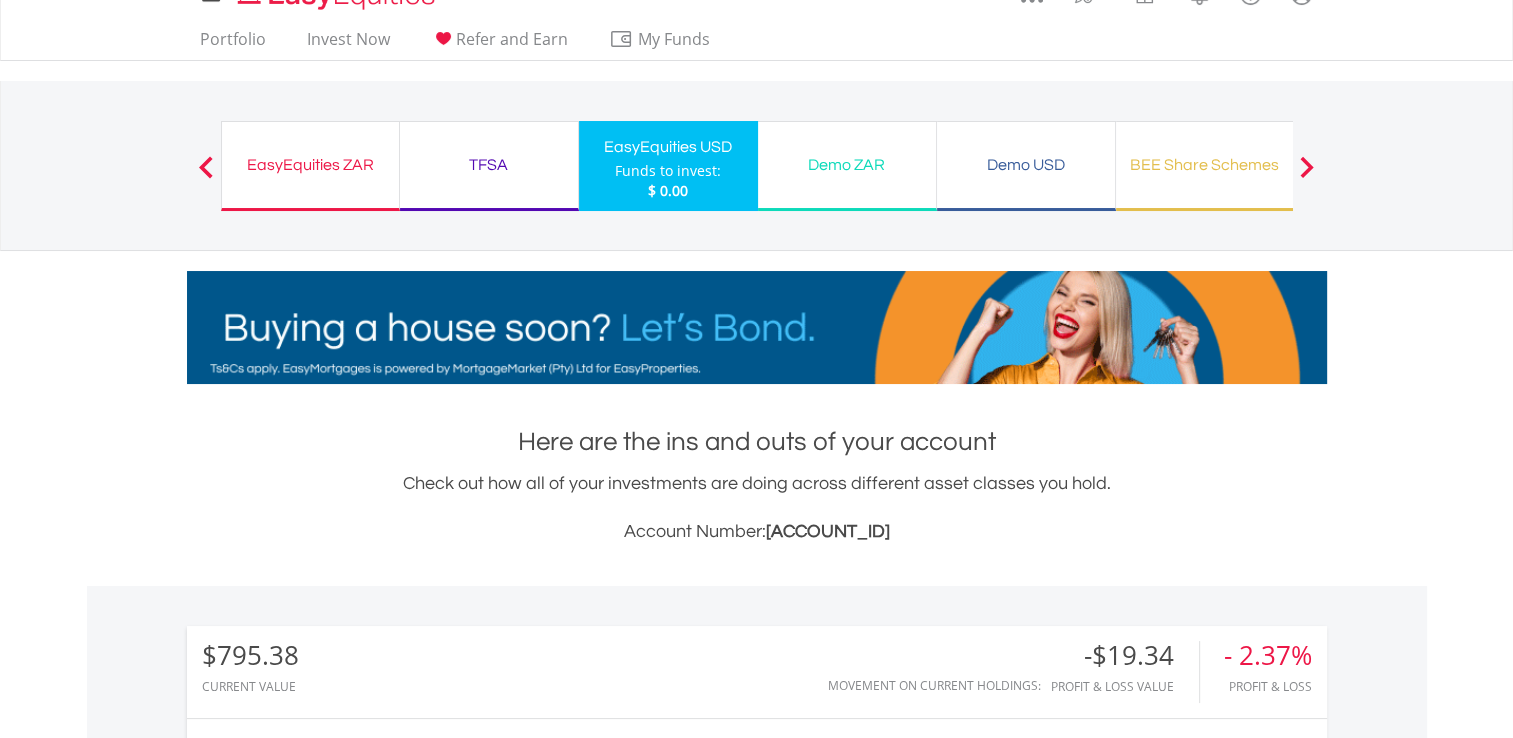 scroll, scrollTop: 0, scrollLeft: 0, axis: both 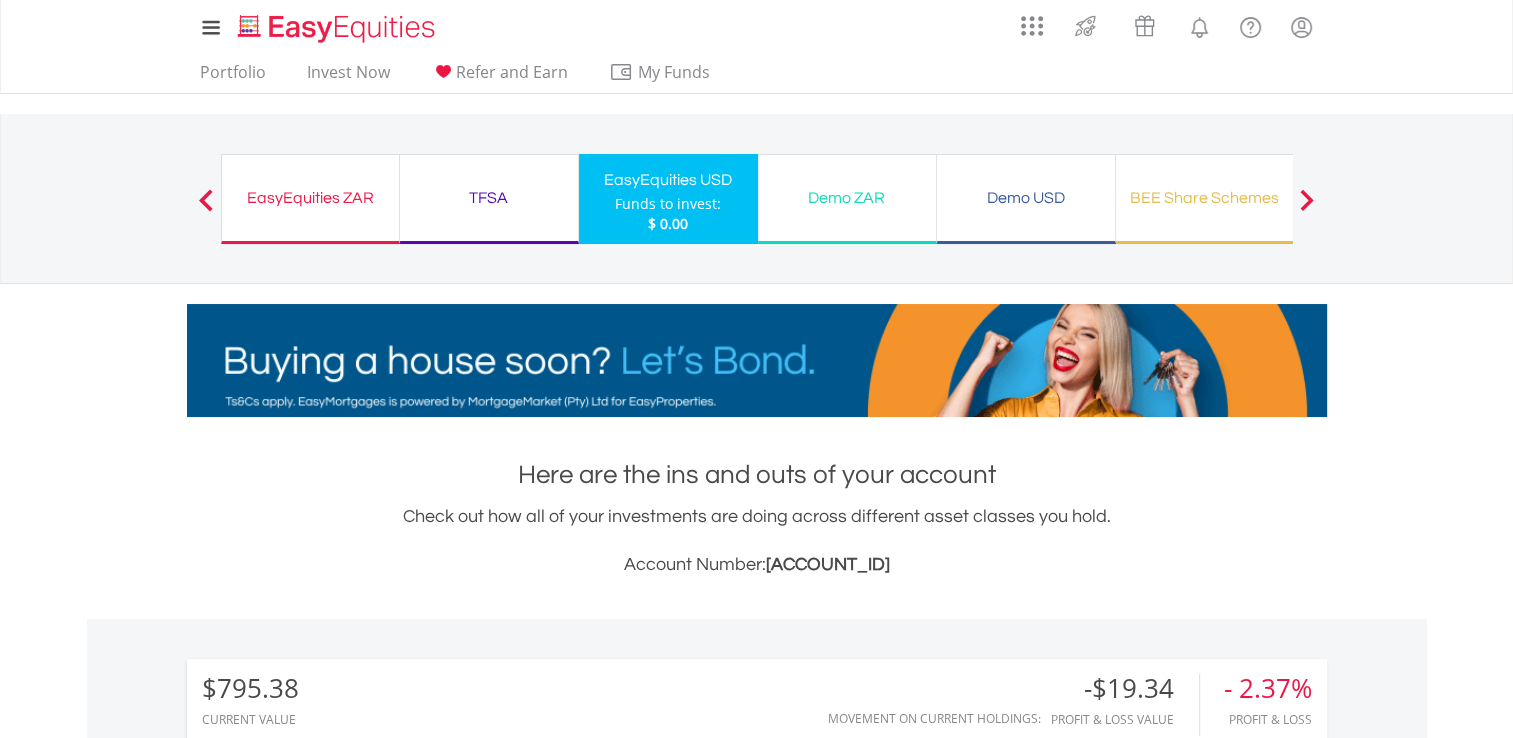 click on "EasyEquities ZAR" at bounding box center [310, 198] 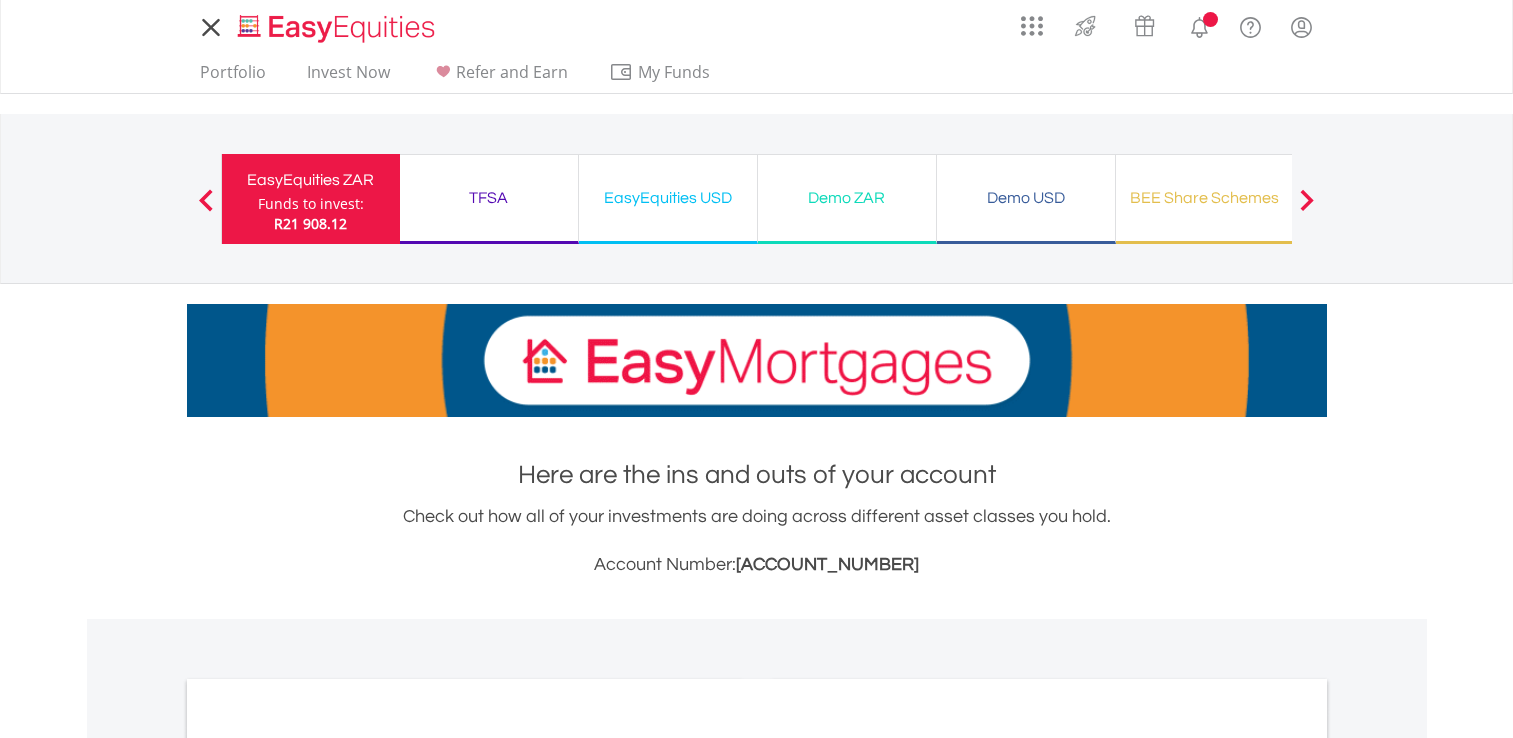 scroll, scrollTop: 0, scrollLeft: 0, axis: both 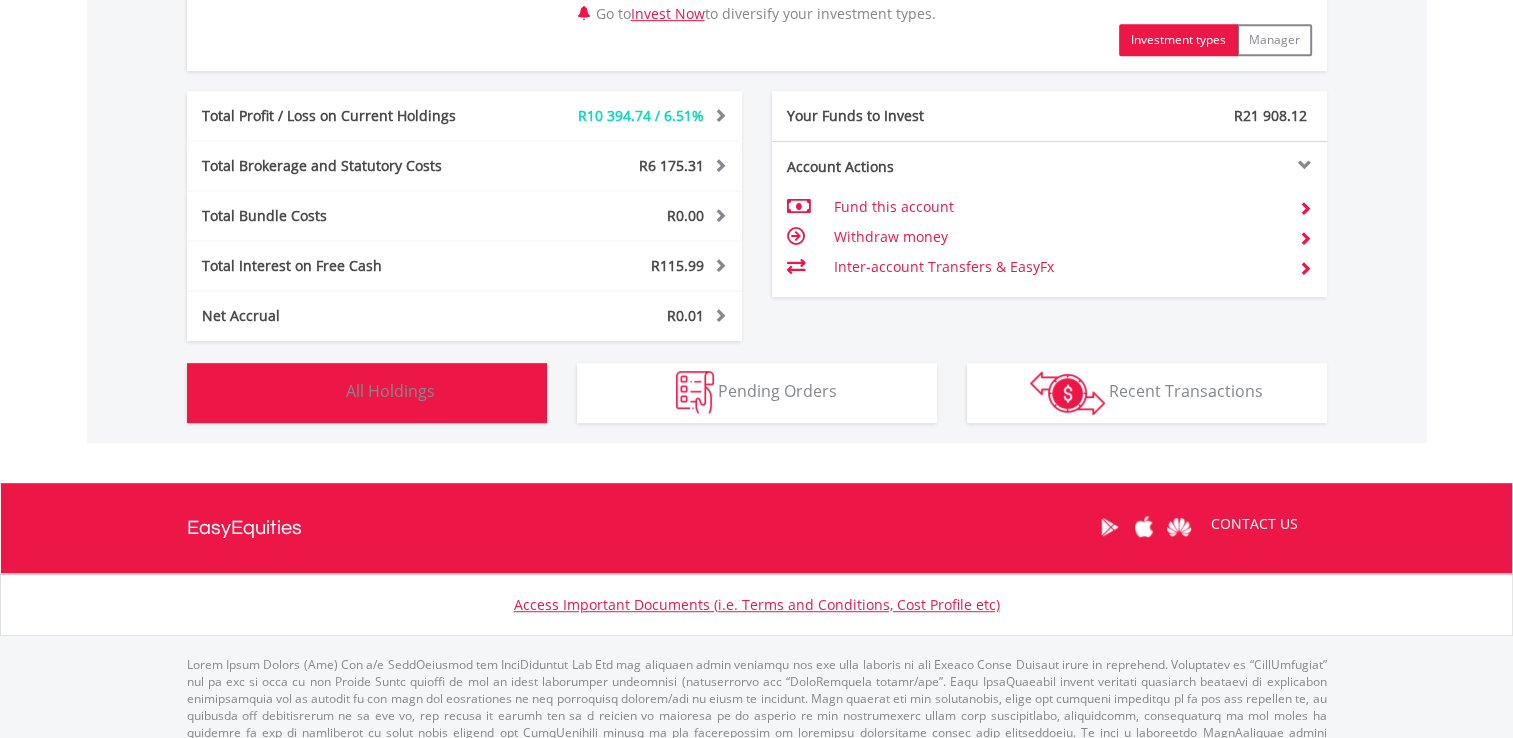 click on "All Holdings" at bounding box center [390, 391] 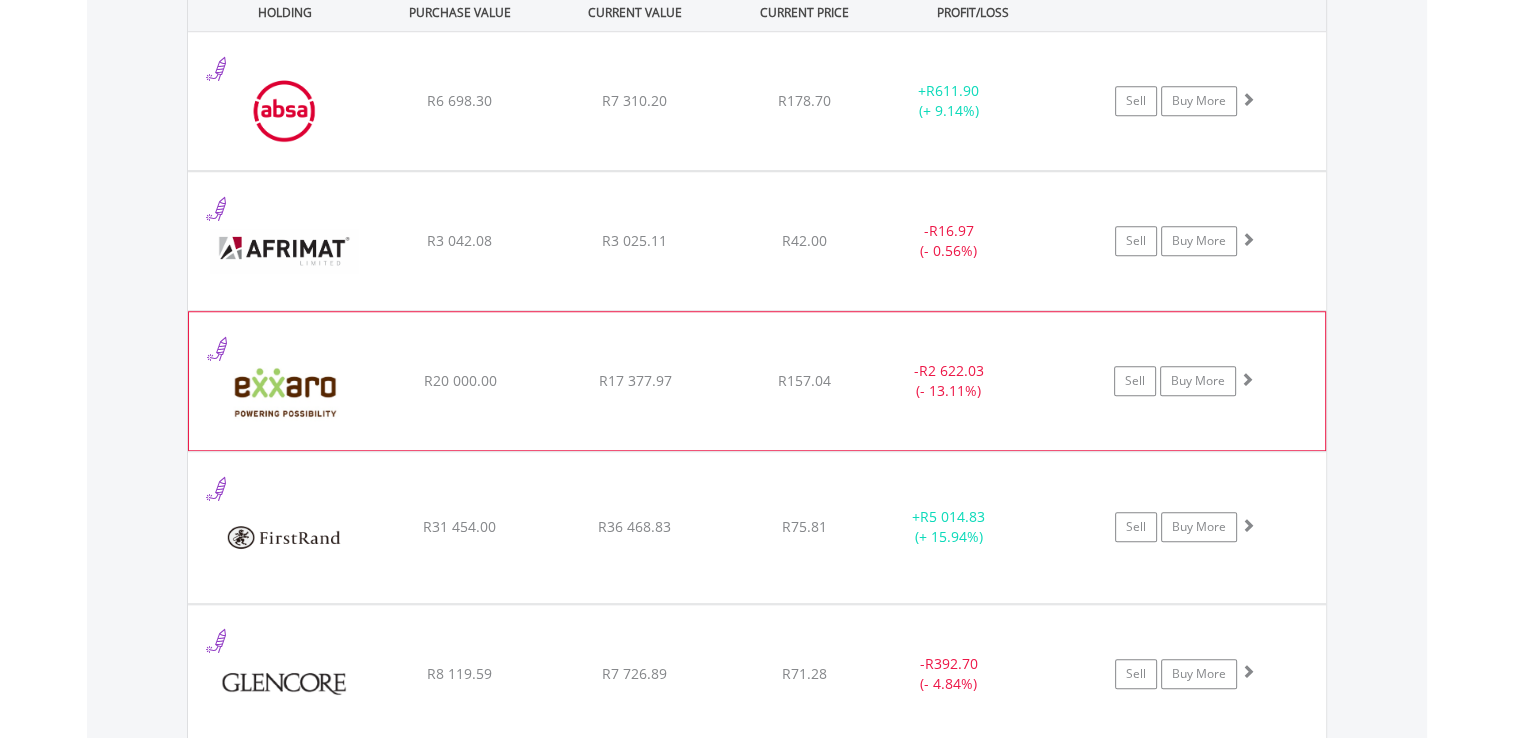 scroll, scrollTop: 1581, scrollLeft: 0, axis: vertical 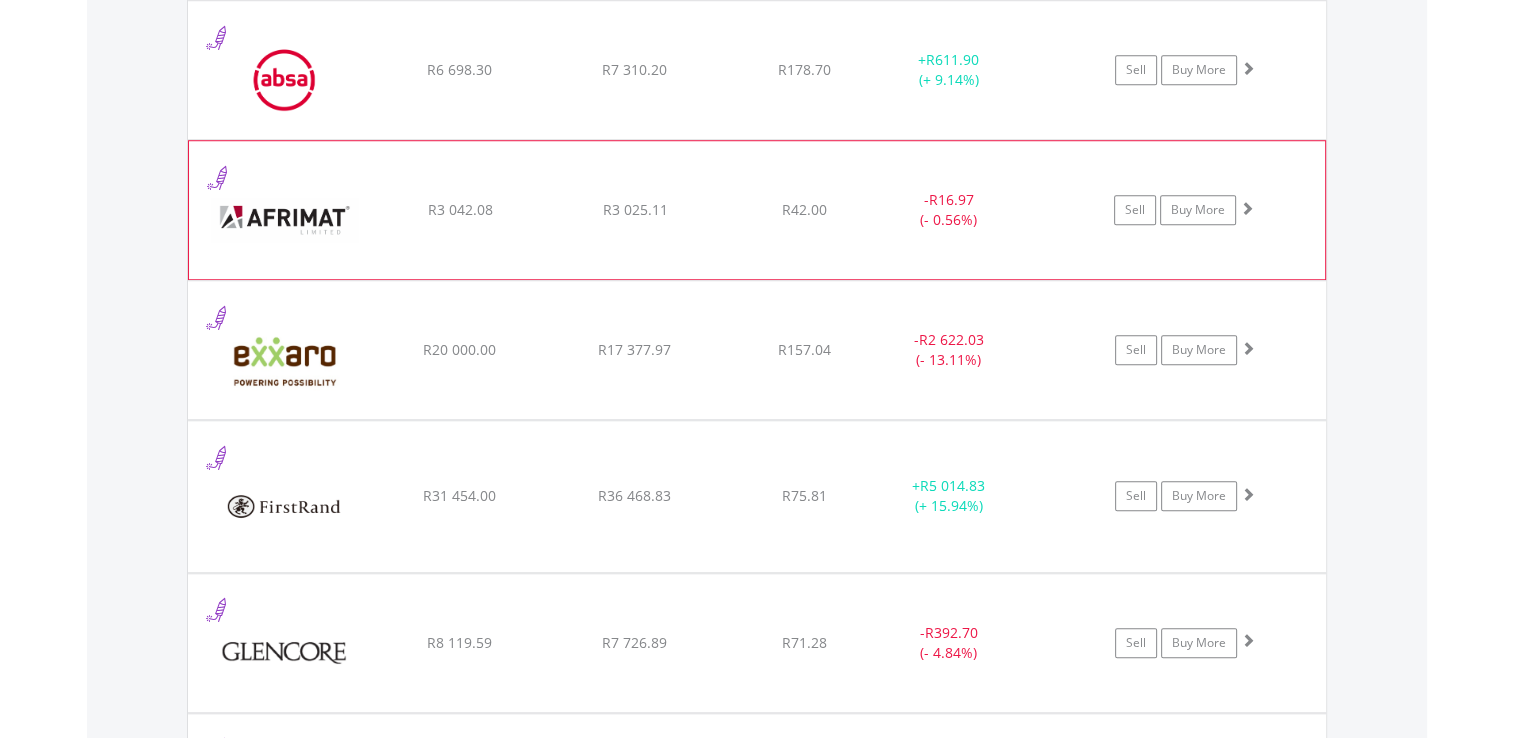 click at bounding box center [285, 220] 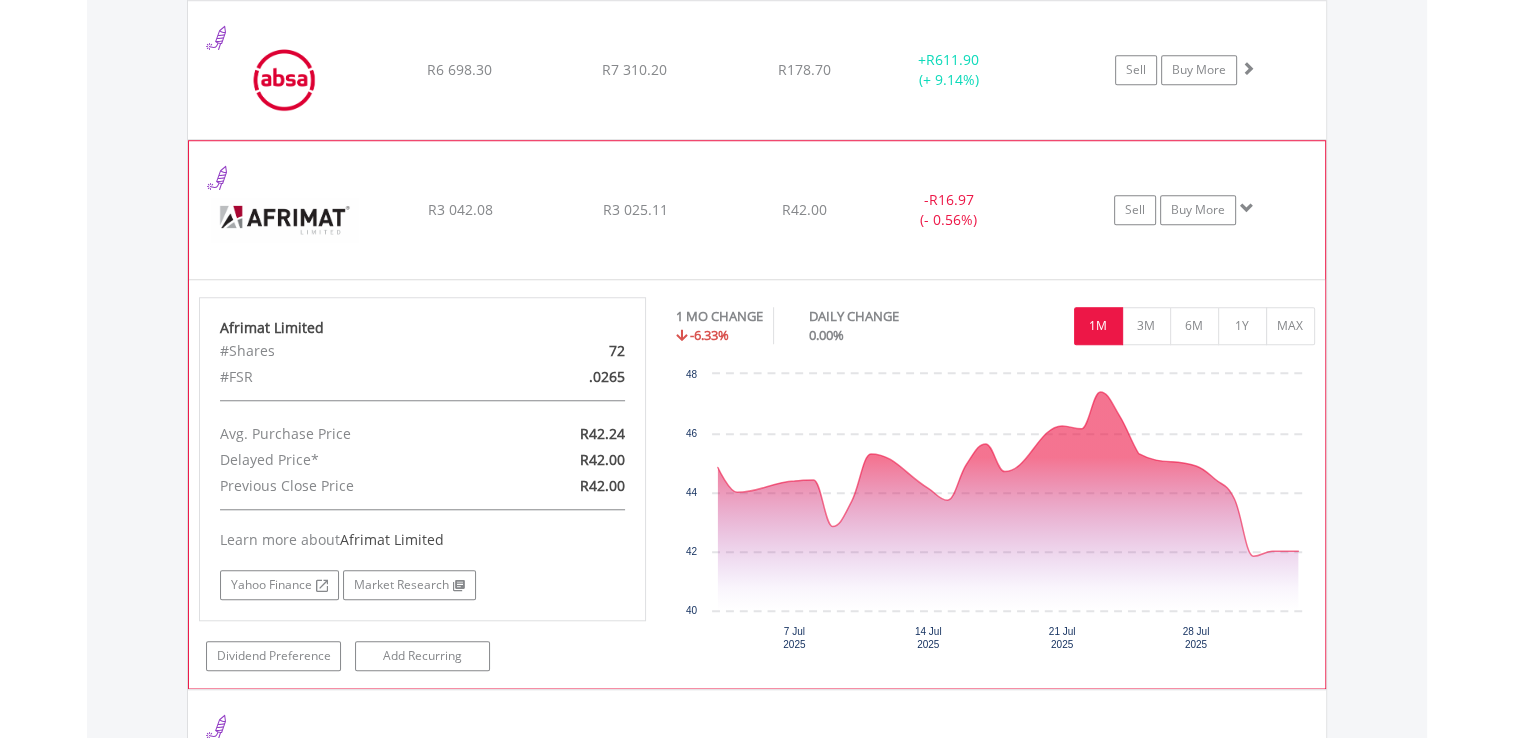 click at bounding box center [285, 220] 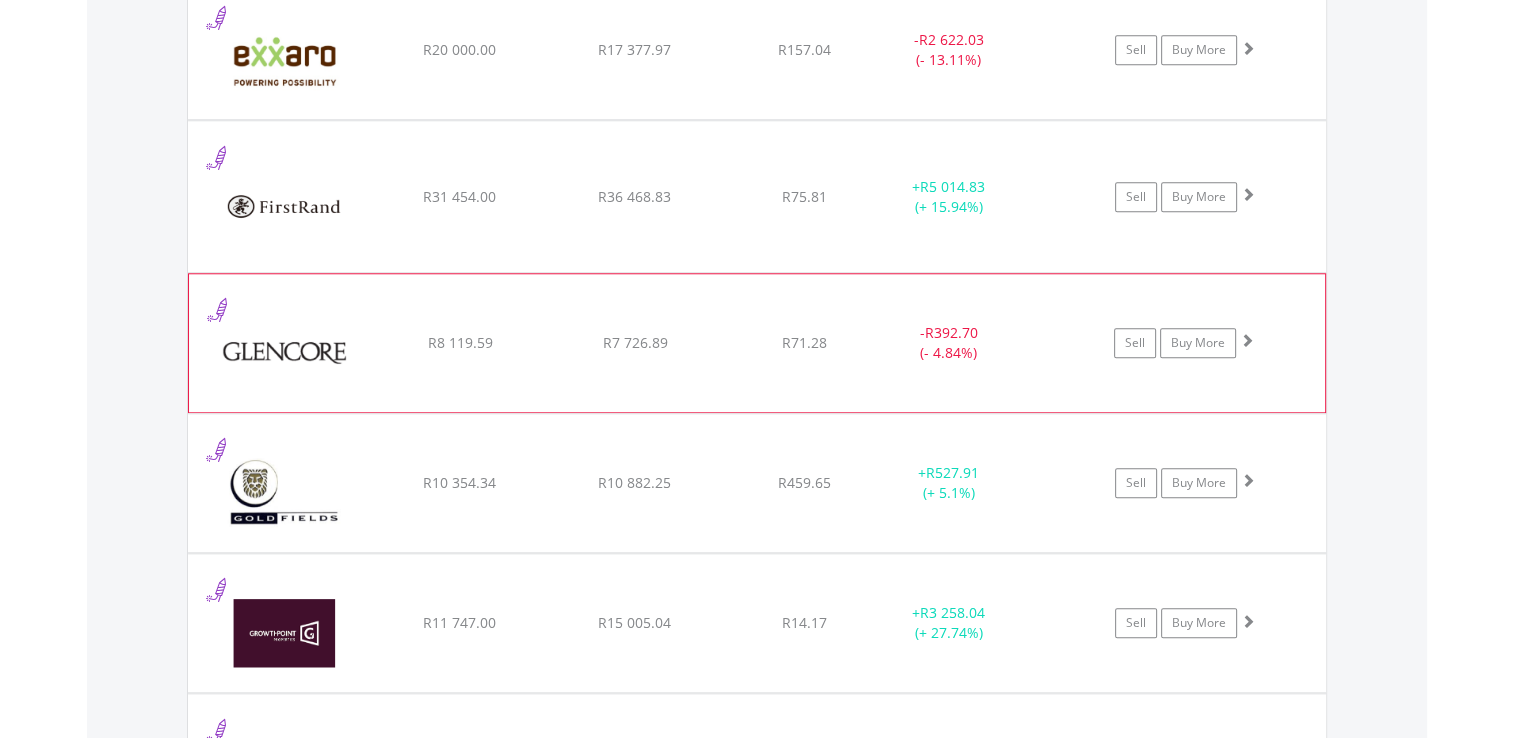 scroll, scrollTop: 1981, scrollLeft: 0, axis: vertical 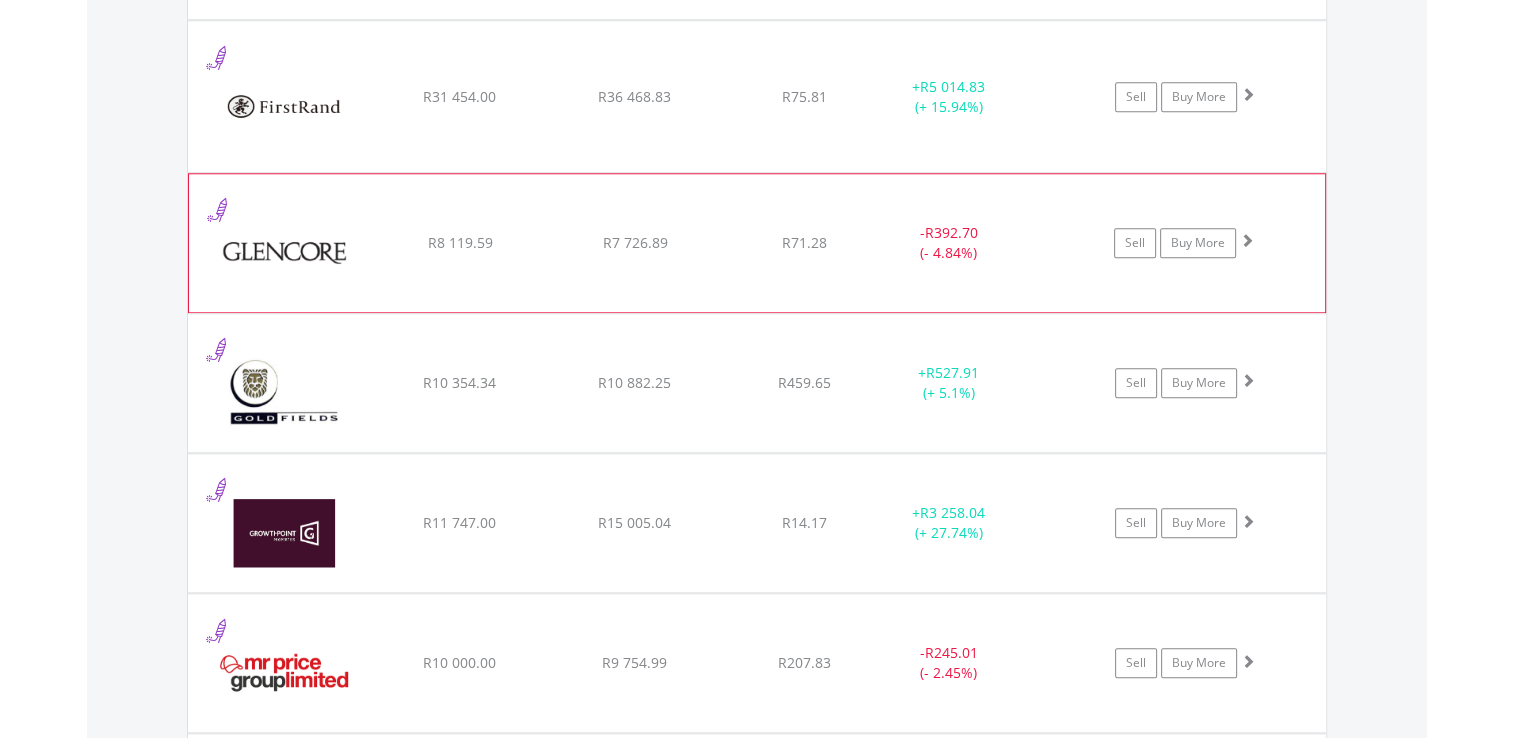 click at bounding box center (285, 253) 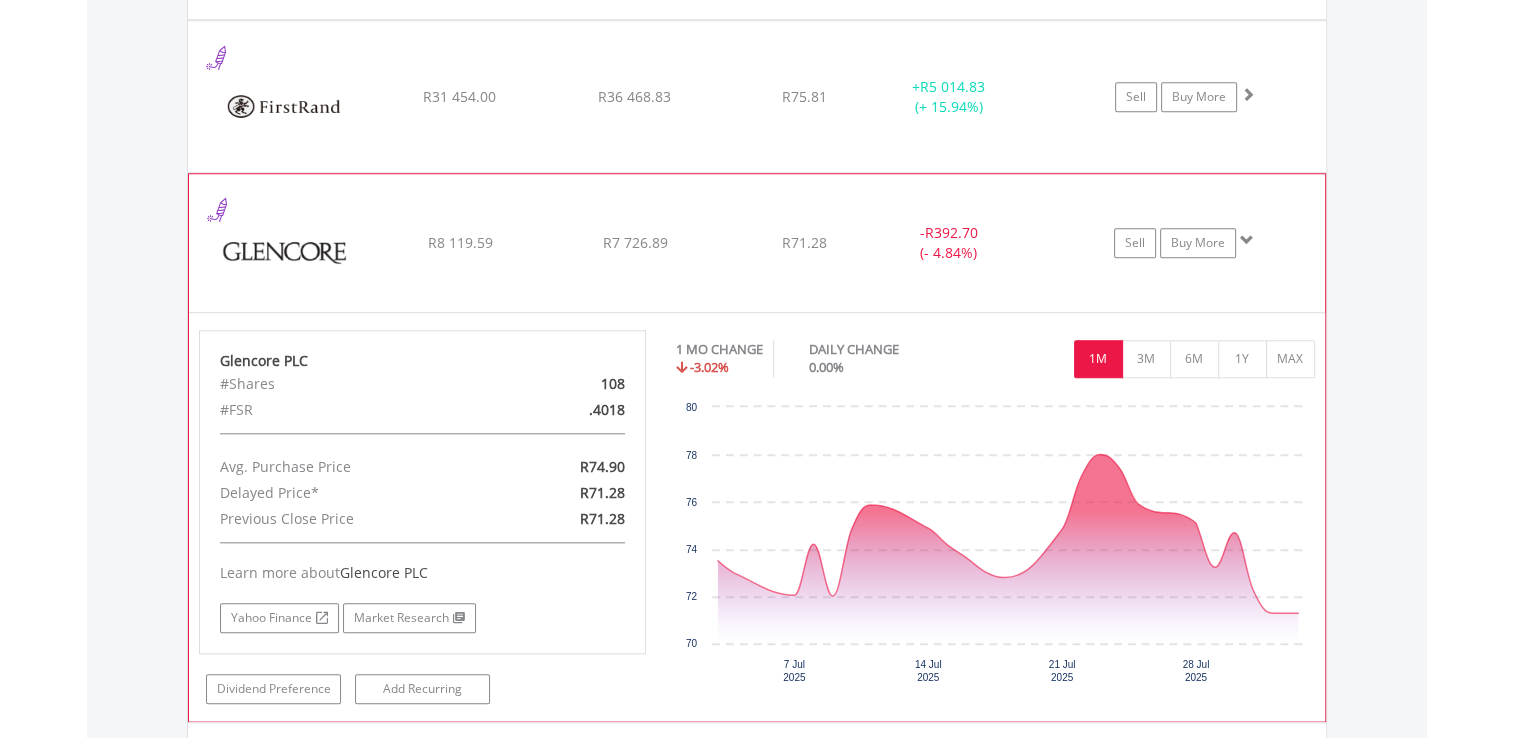 click at bounding box center (285, 253) 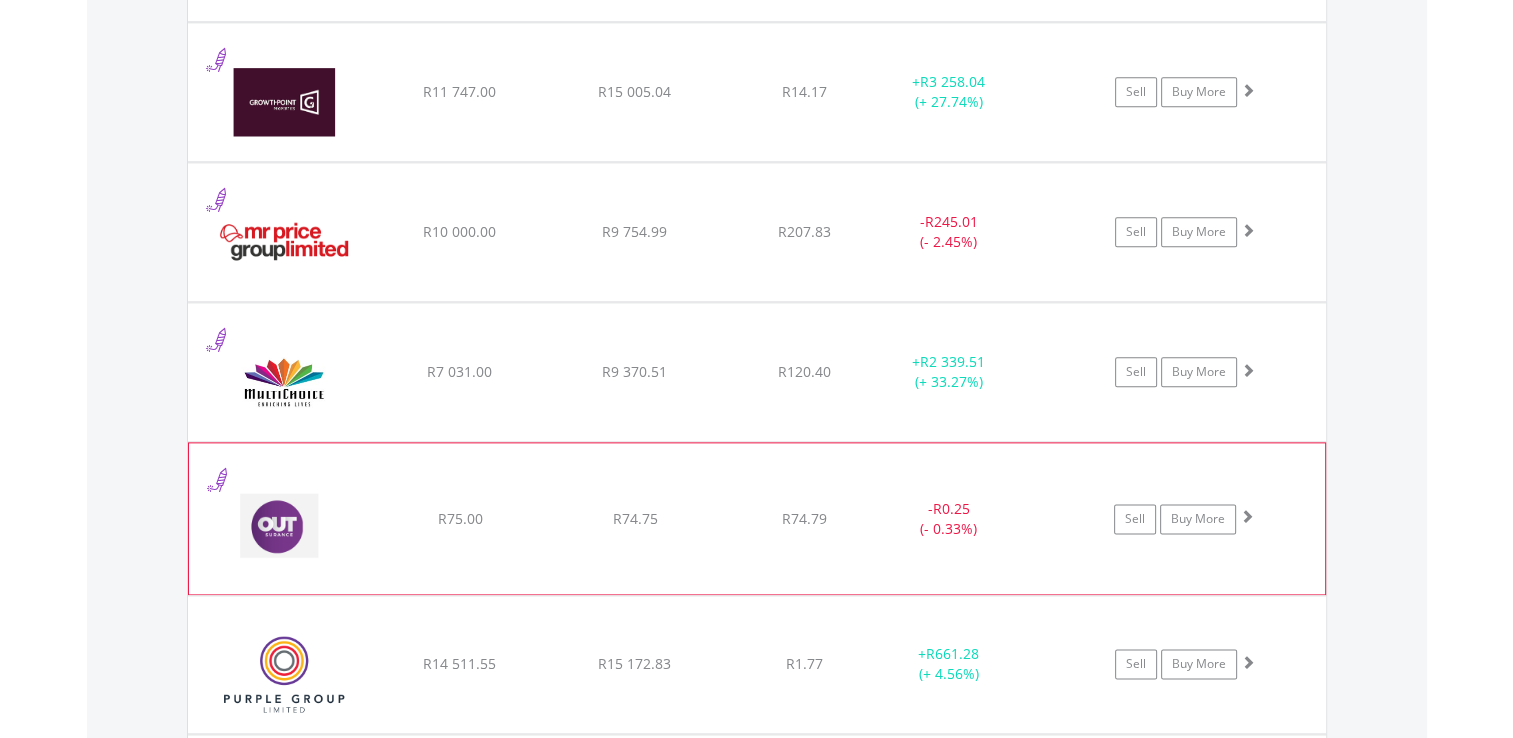 scroll, scrollTop: 2381, scrollLeft: 0, axis: vertical 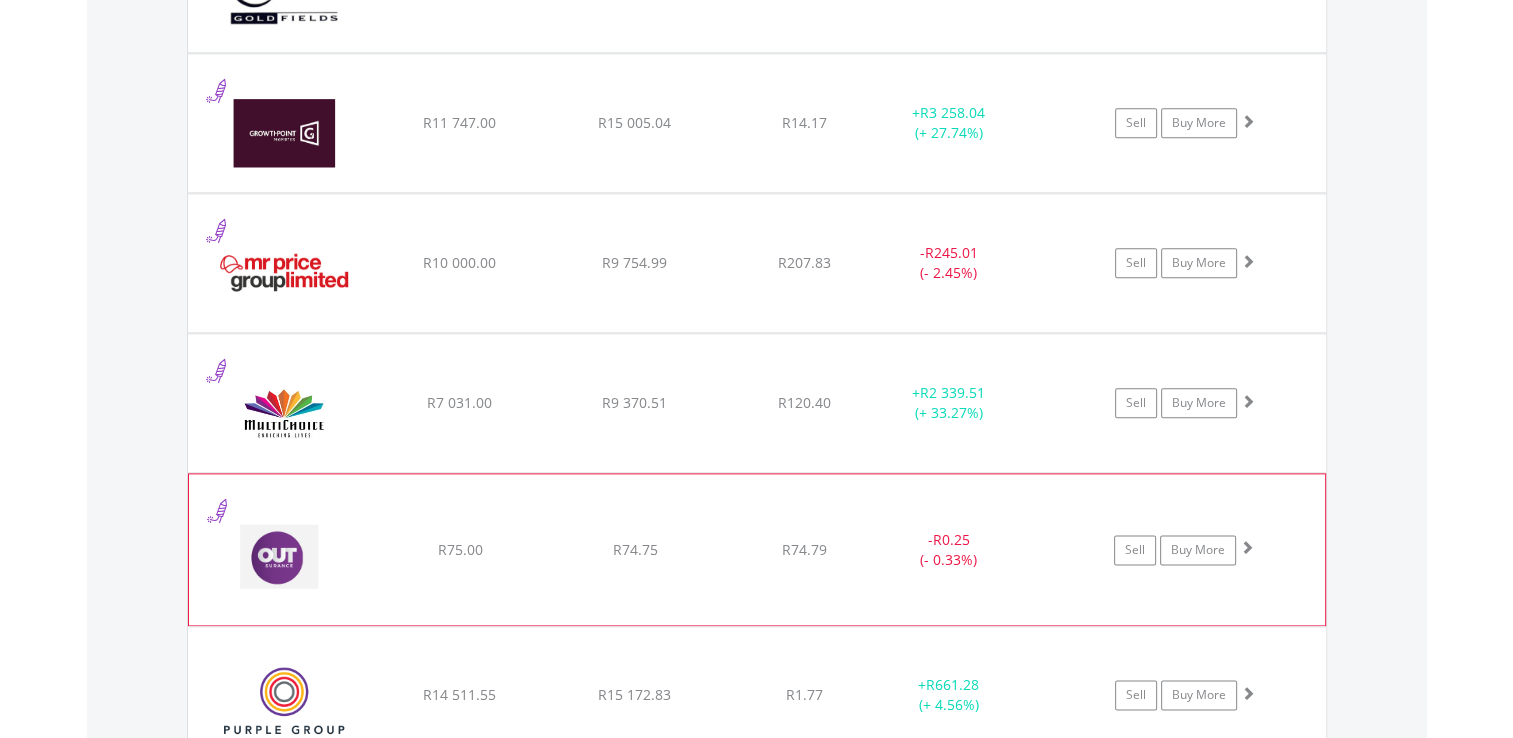 click at bounding box center (285, 559) 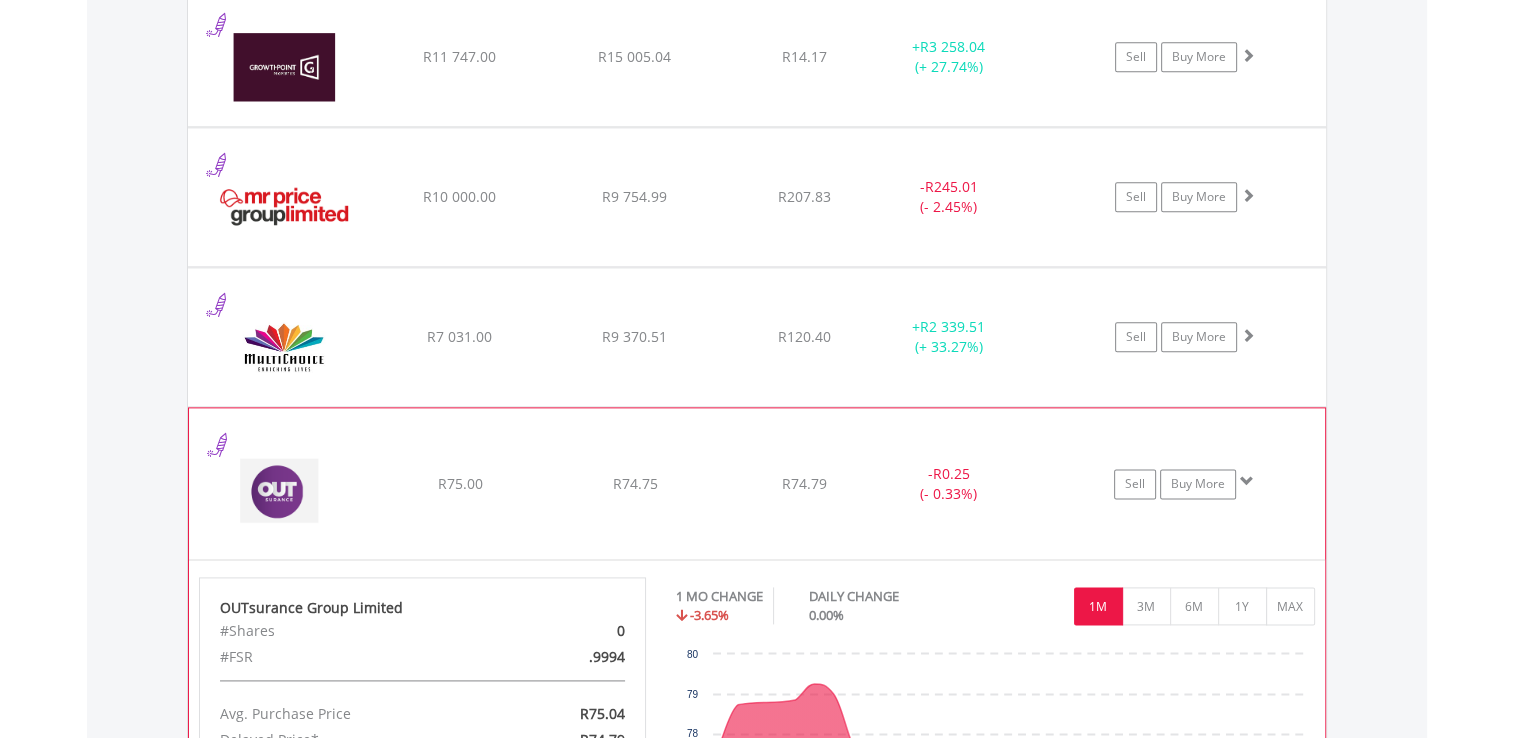 scroll, scrollTop: 2581, scrollLeft: 0, axis: vertical 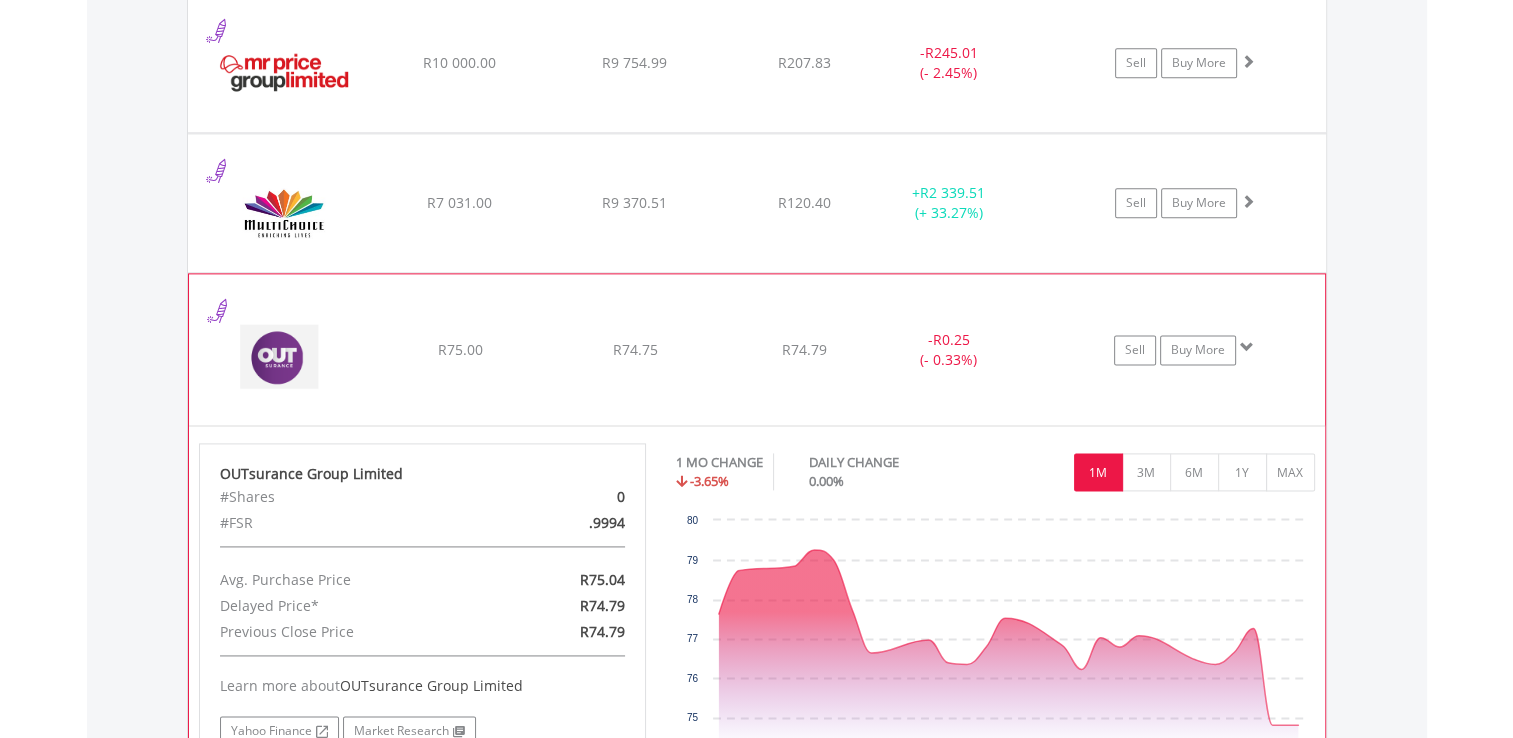 drag, startPoint x: 286, startPoint y: 356, endPoint x: 267, endPoint y: 350, distance: 19.924858 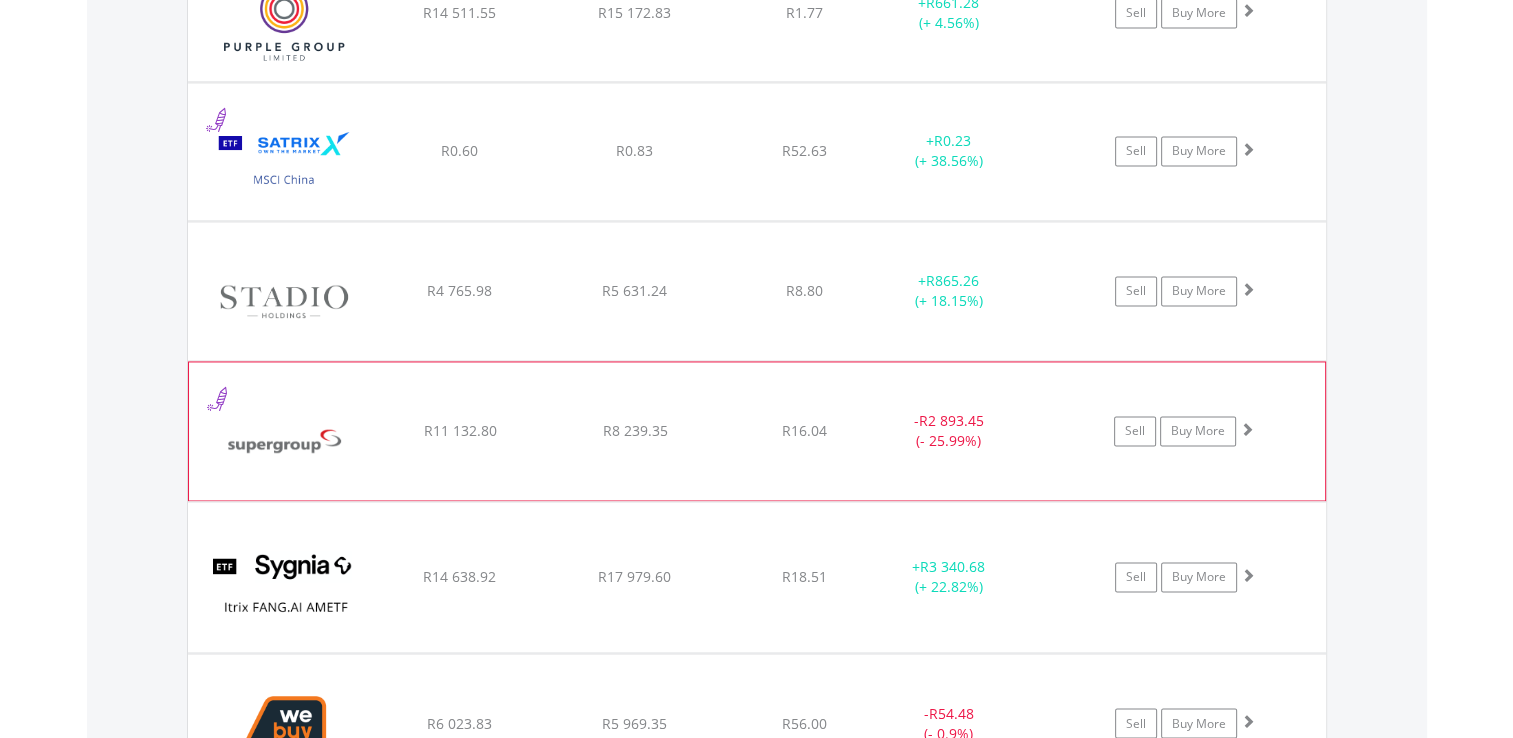 scroll, scrollTop: 3081, scrollLeft: 0, axis: vertical 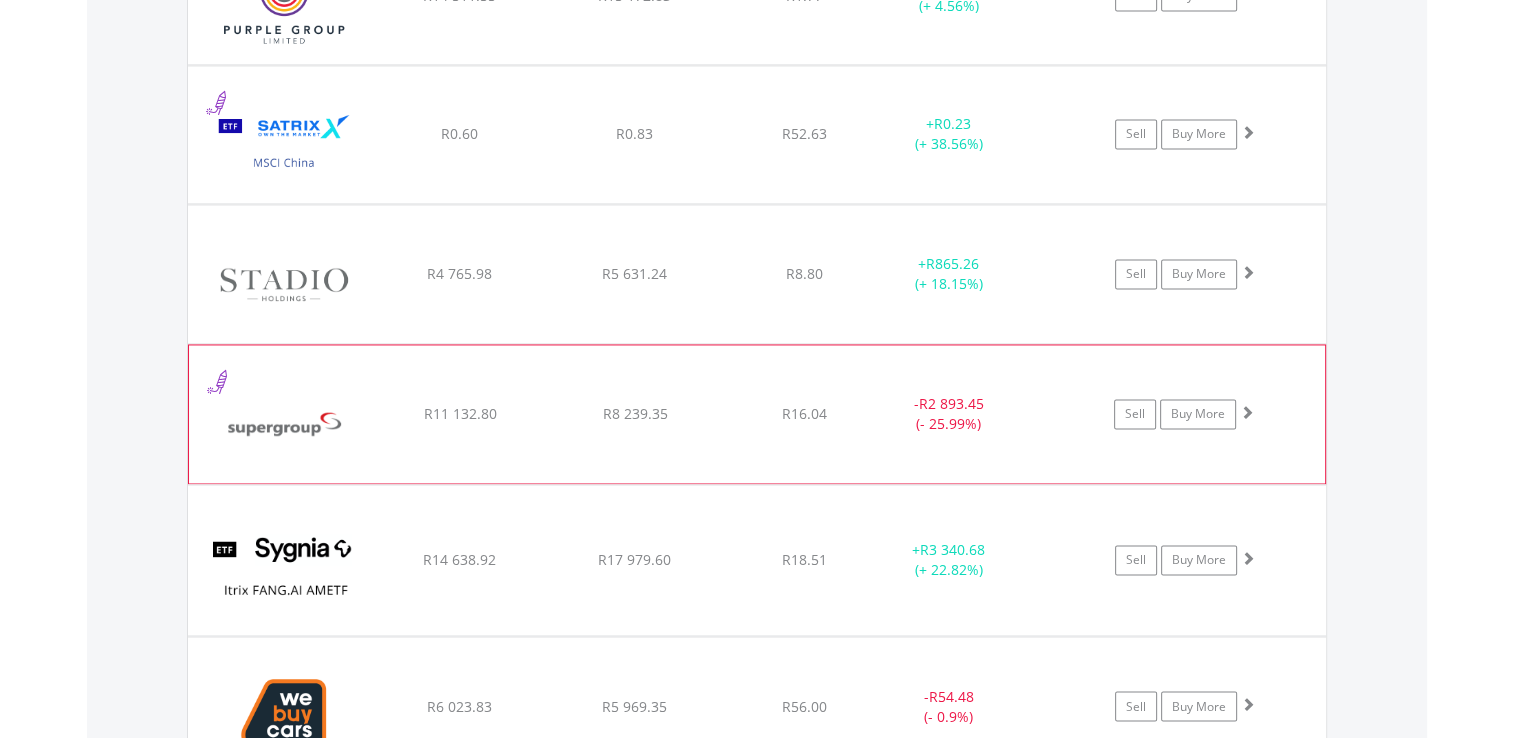 click at bounding box center (285, 424) 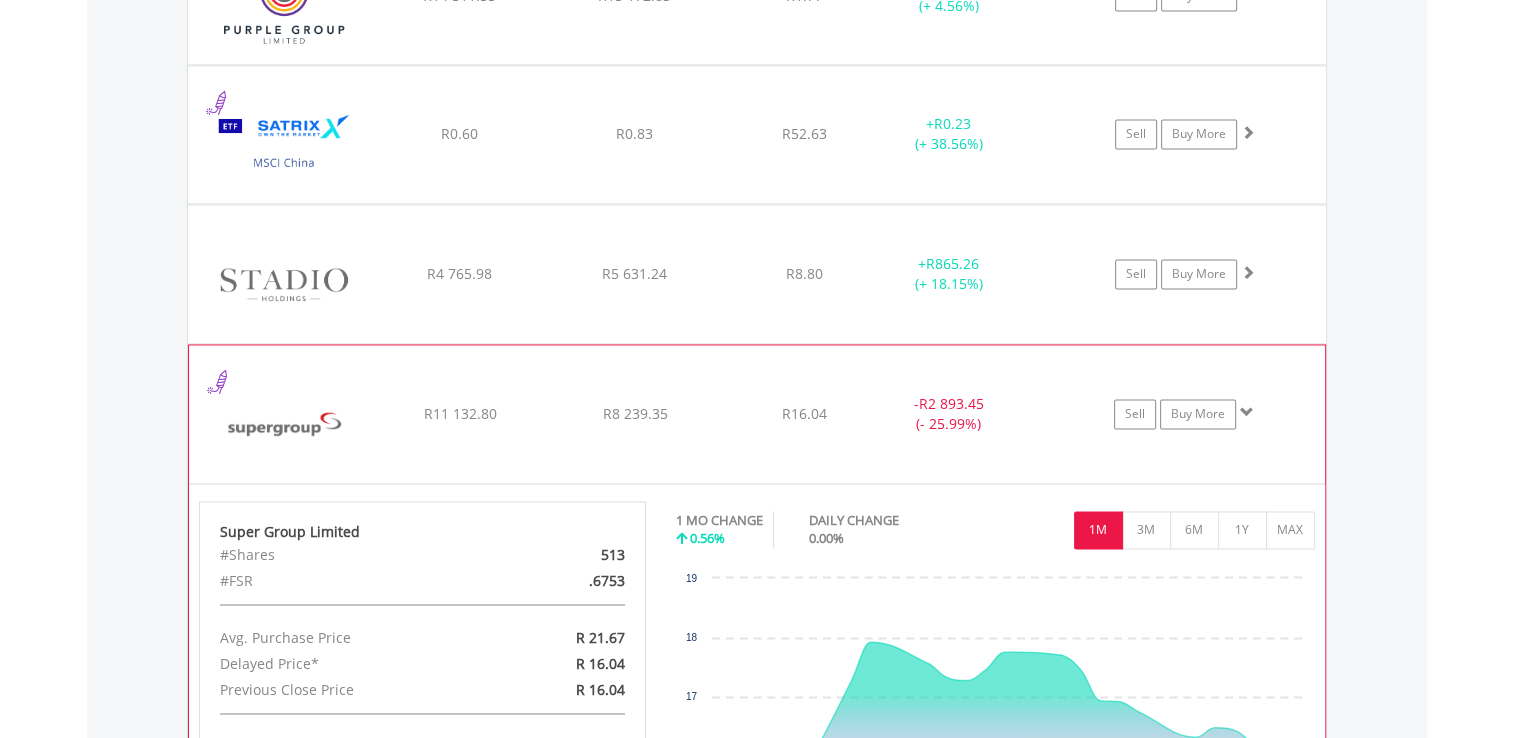 click at bounding box center (285, 424) 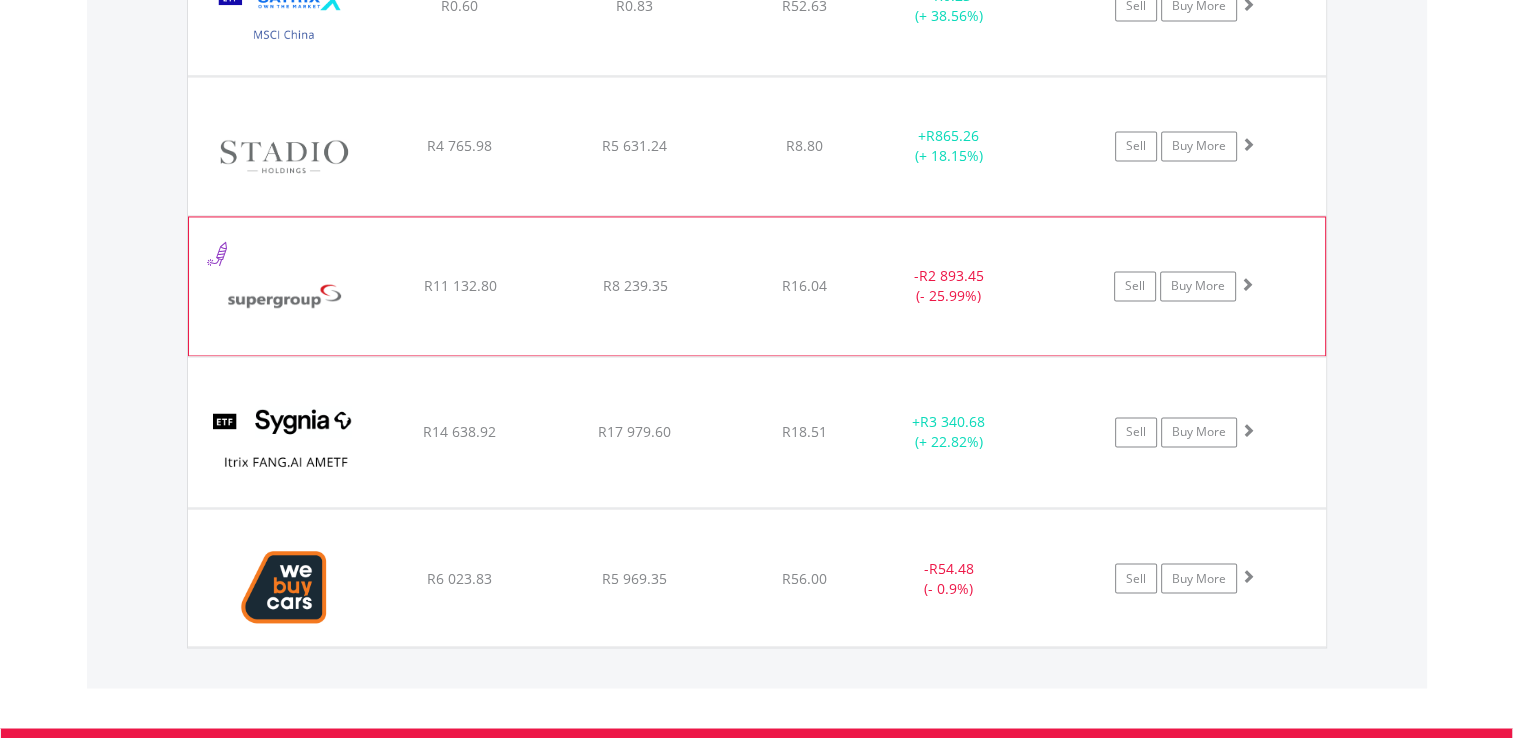 scroll, scrollTop: 3281, scrollLeft: 0, axis: vertical 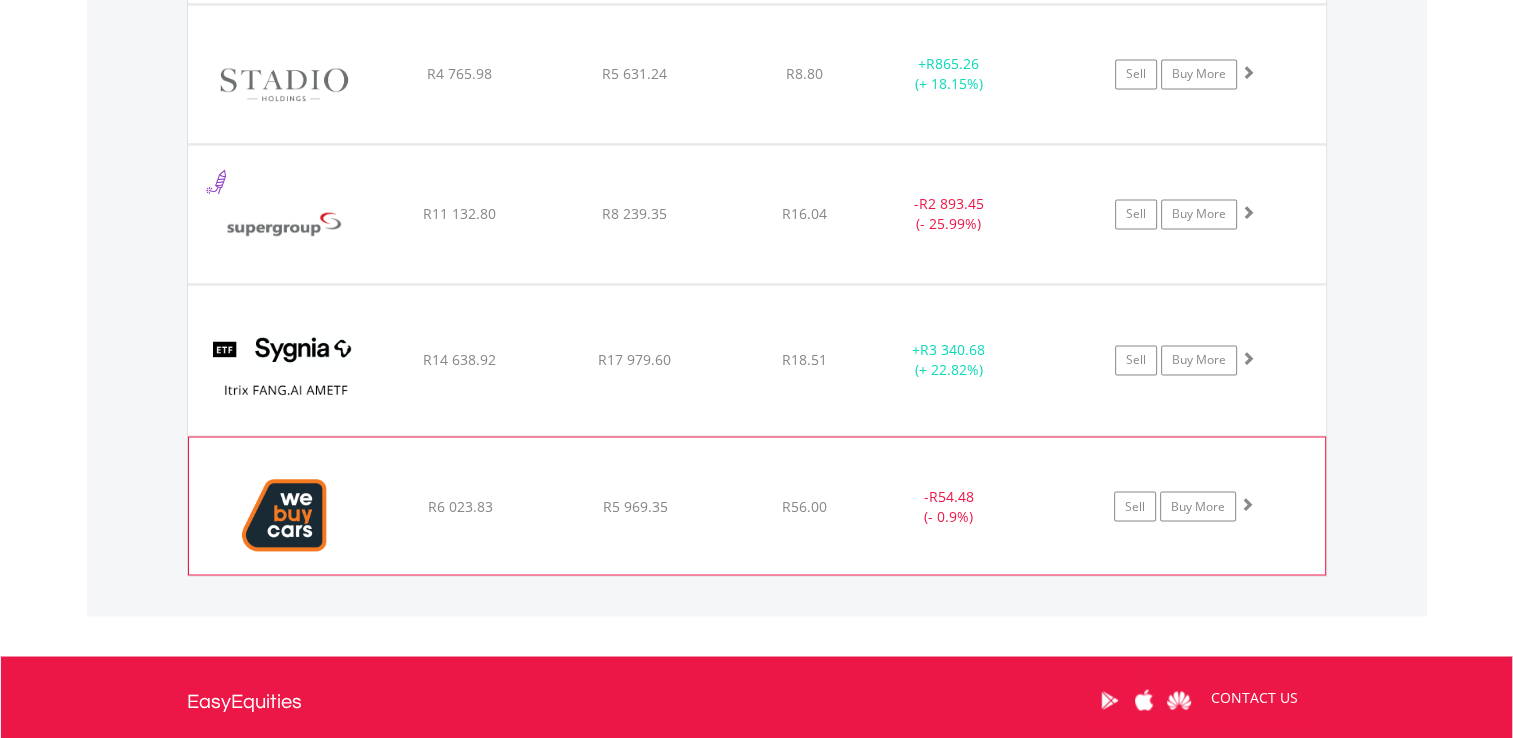 click at bounding box center (285, 515) 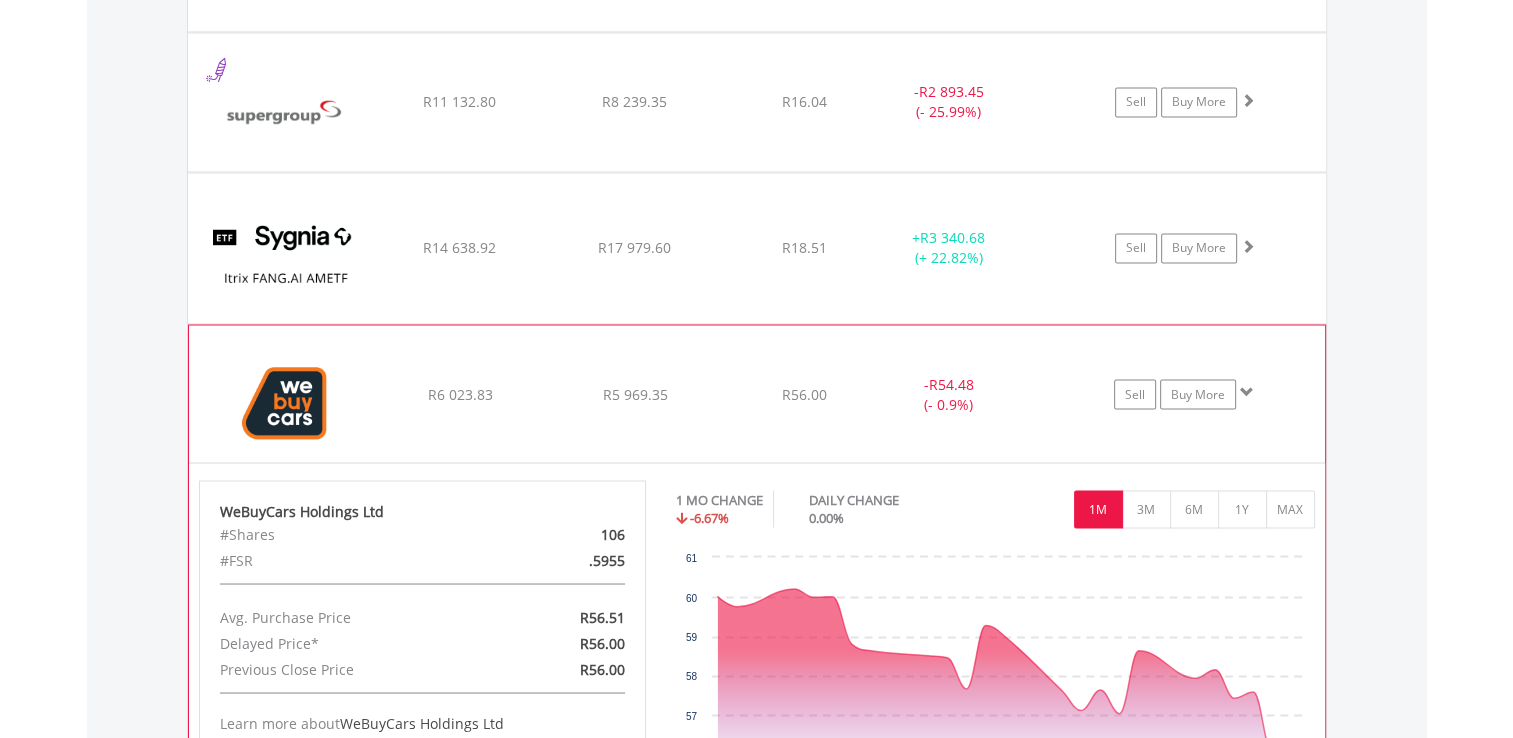 scroll, scrollTop: 3381, scrollLeft: 0, axis: vertical 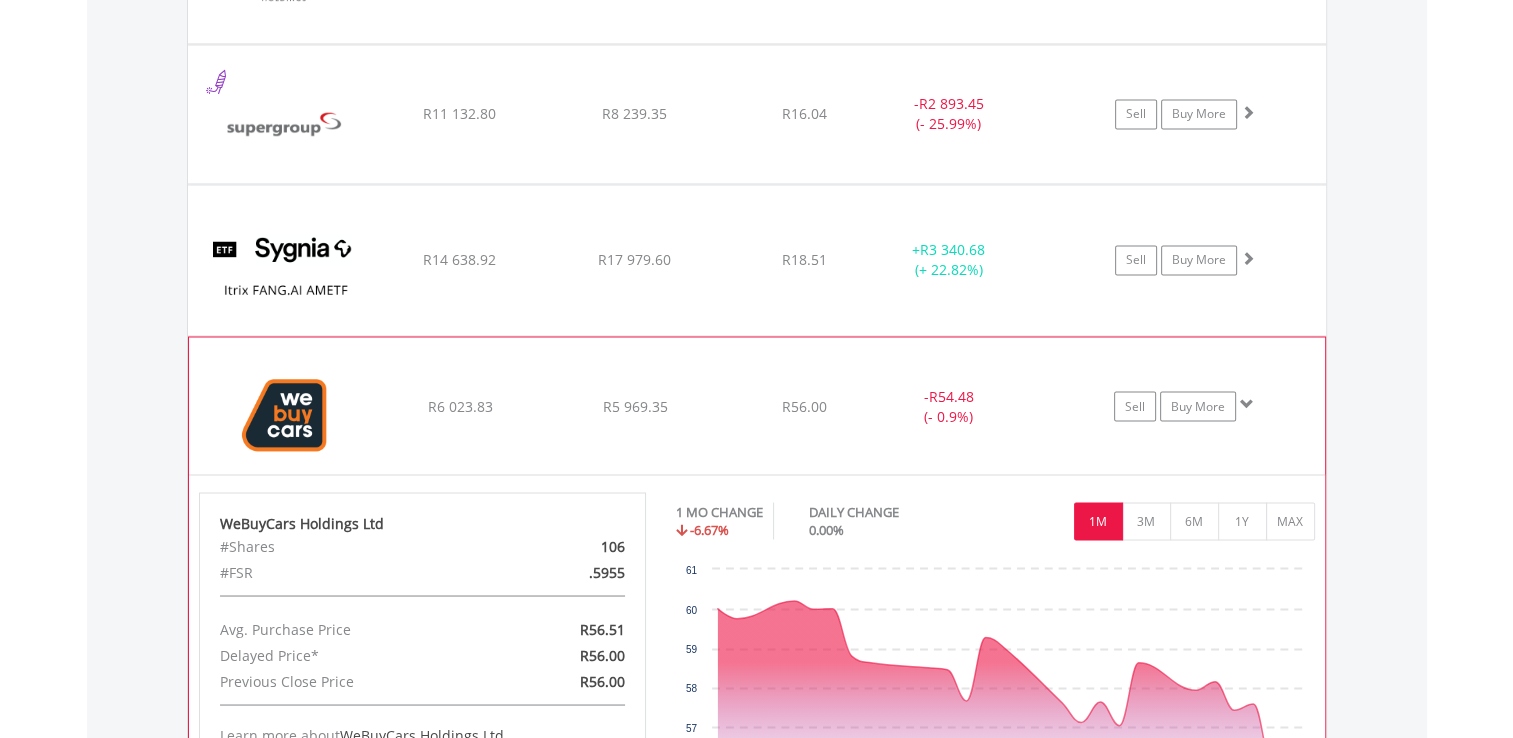 click at bounding box center (285, 415) 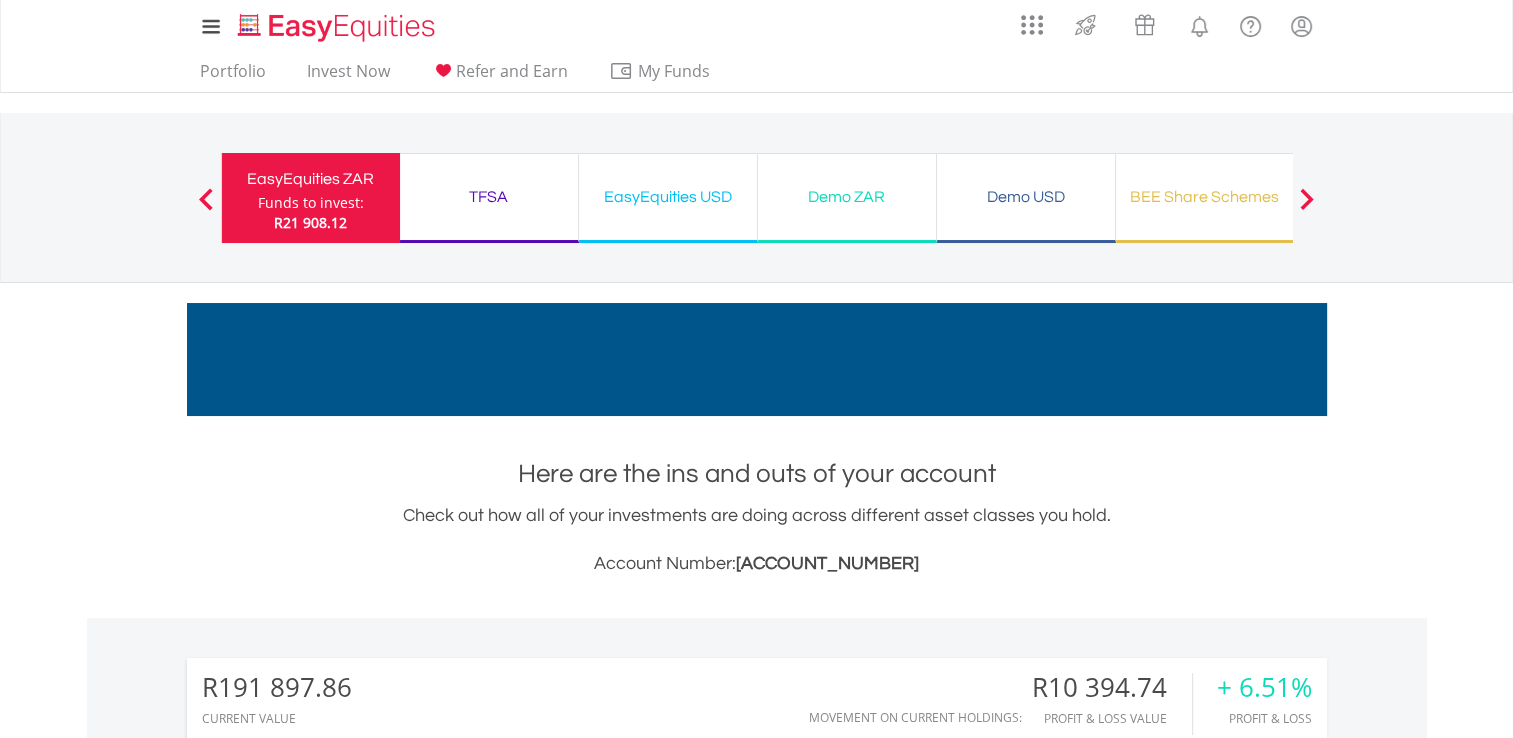 scroll, scrollTop: 0, scrollLeft: 0, axis: both 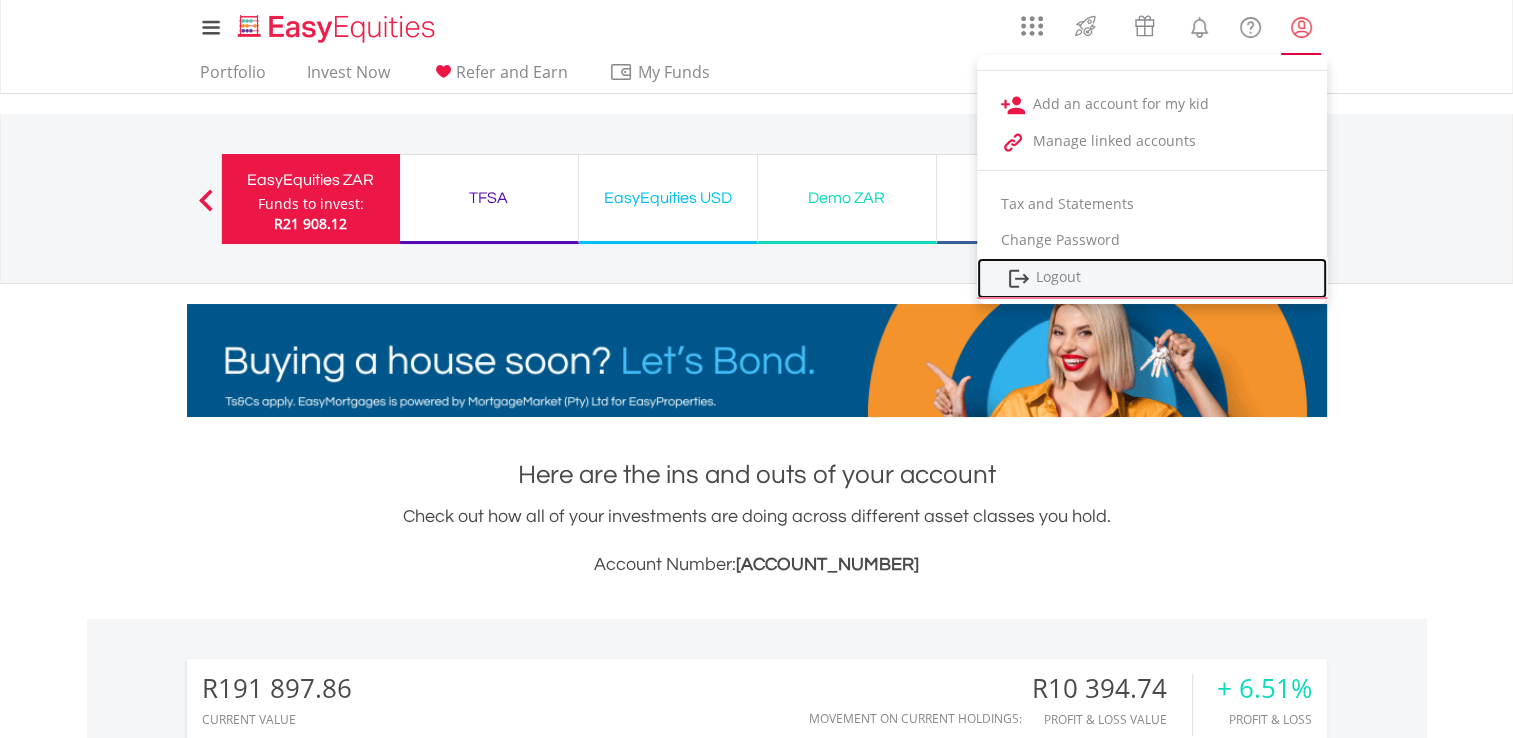 click on "Logout" at bounding box center (1152, 278) 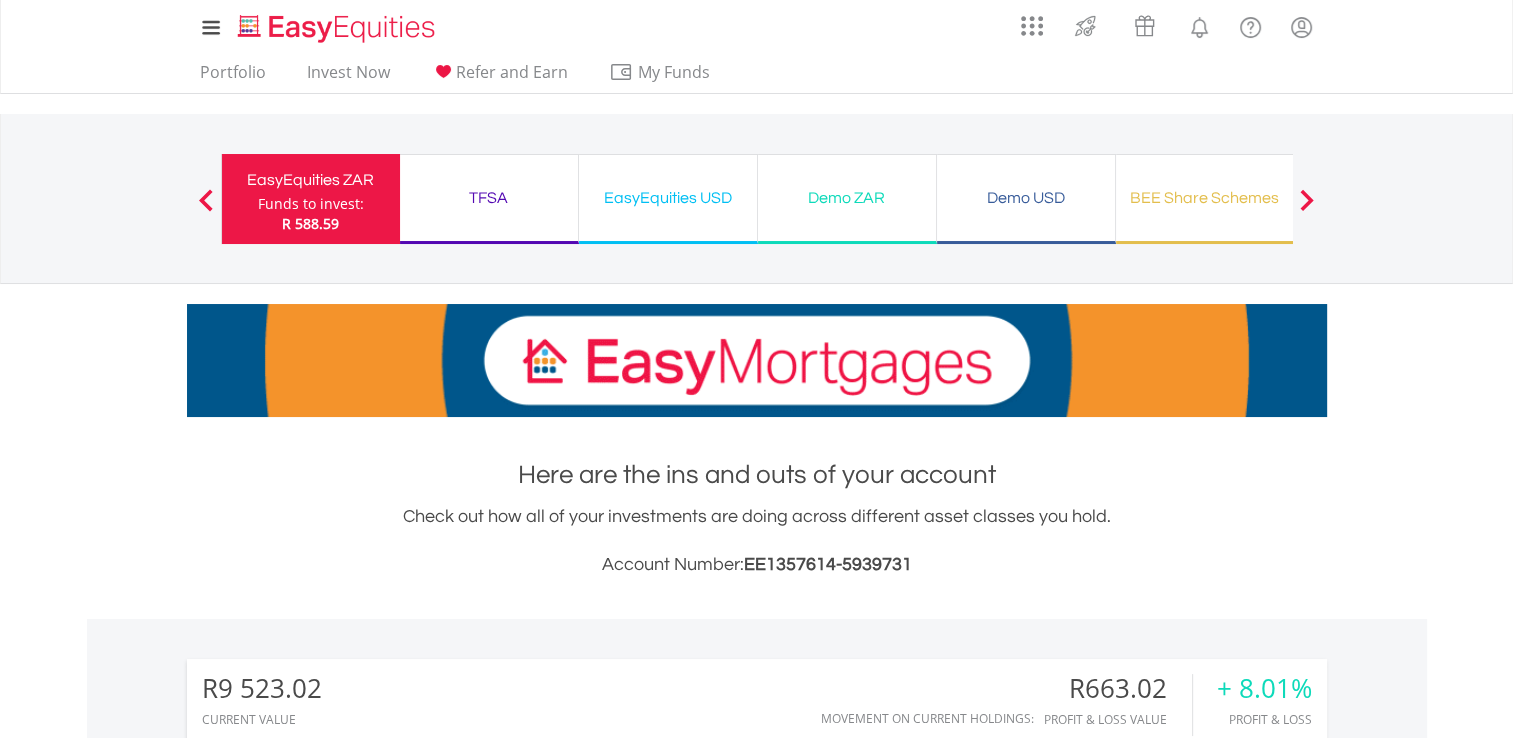 scroll, scrollTop: 68, scrollLeft: 0, axis: vertical 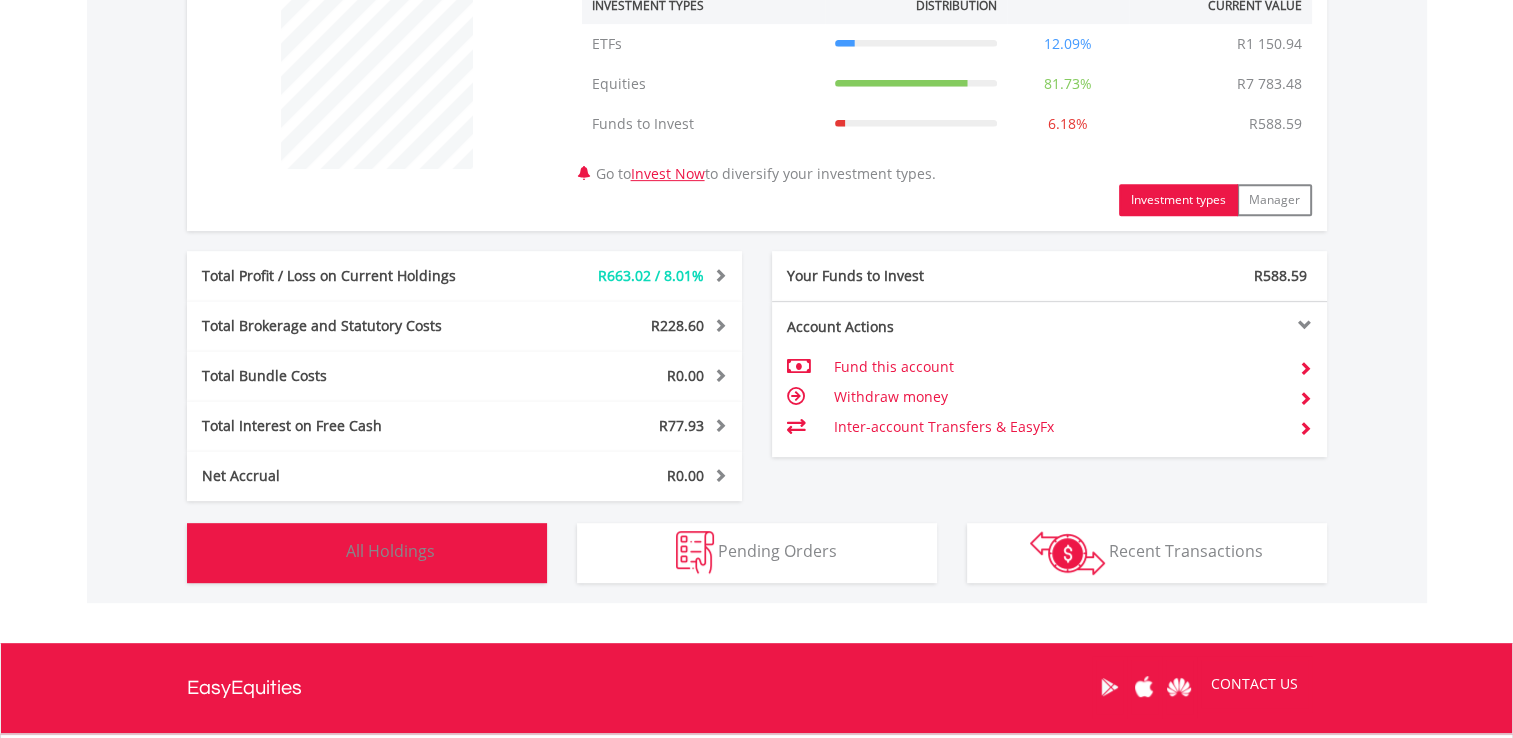 click on "Holdings
All Holdings" at bounding box center (367, 553) 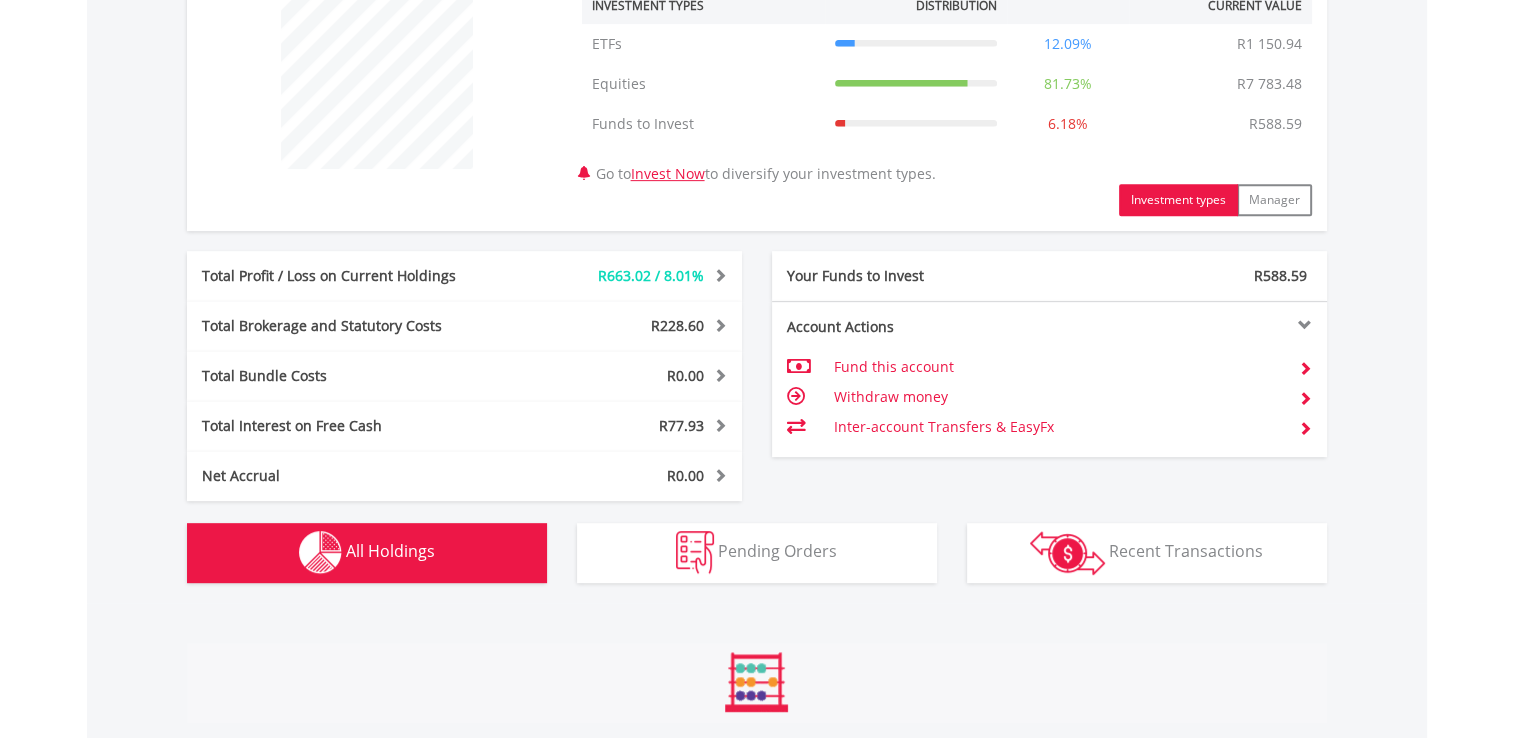 scroll, scrollTop: 1441, scrollLeft: 0, axis: vertical 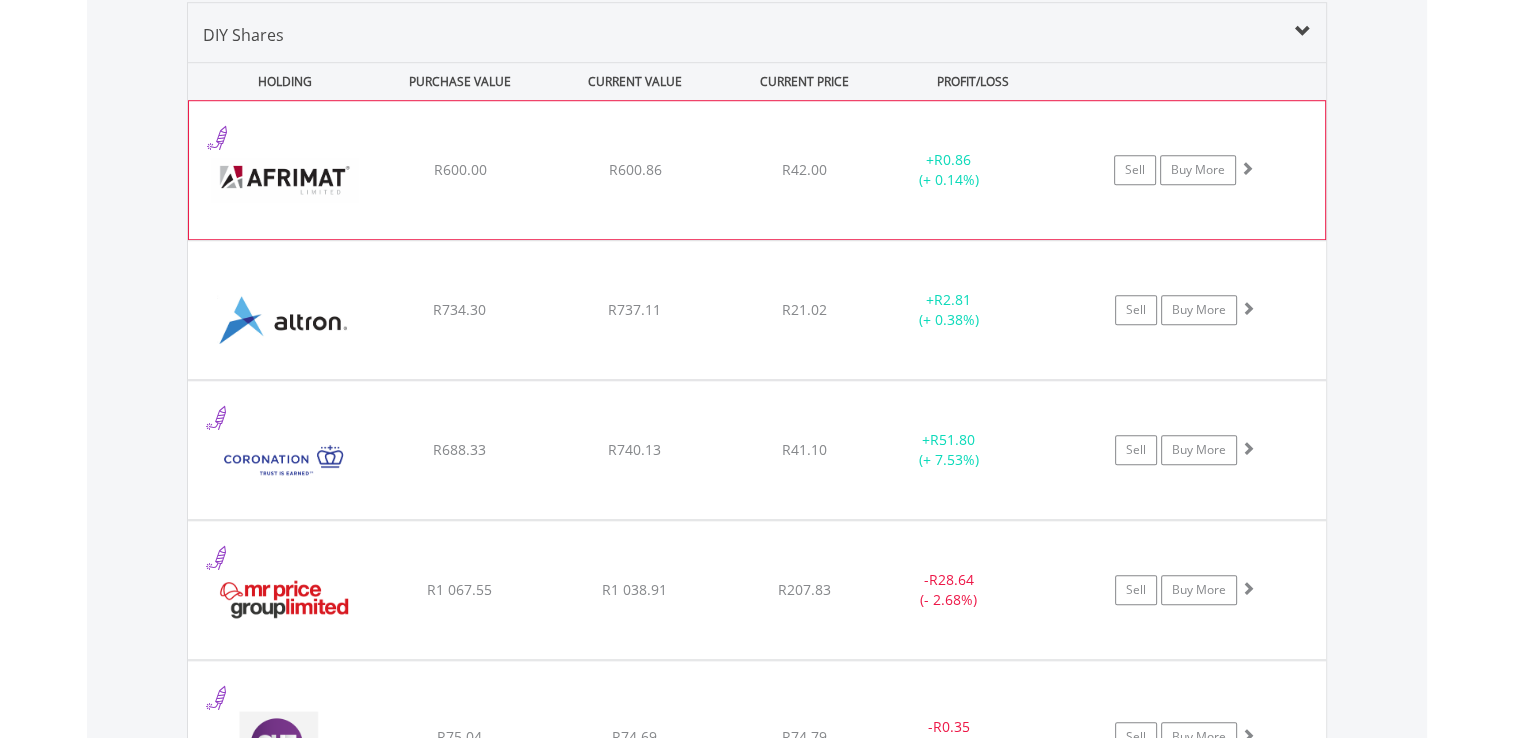 click at bounding box center (285, 180) 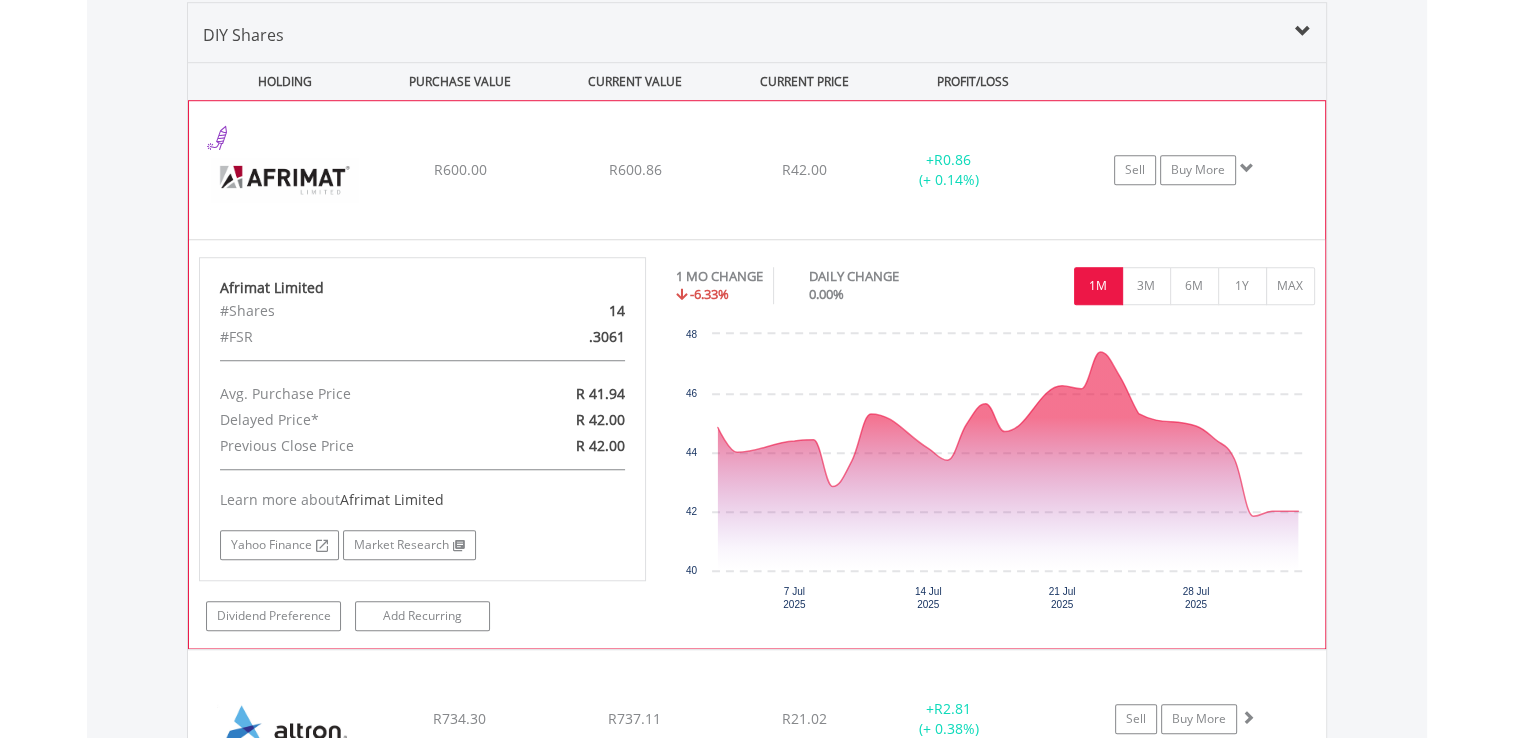 click at bounding box center [285, 180] 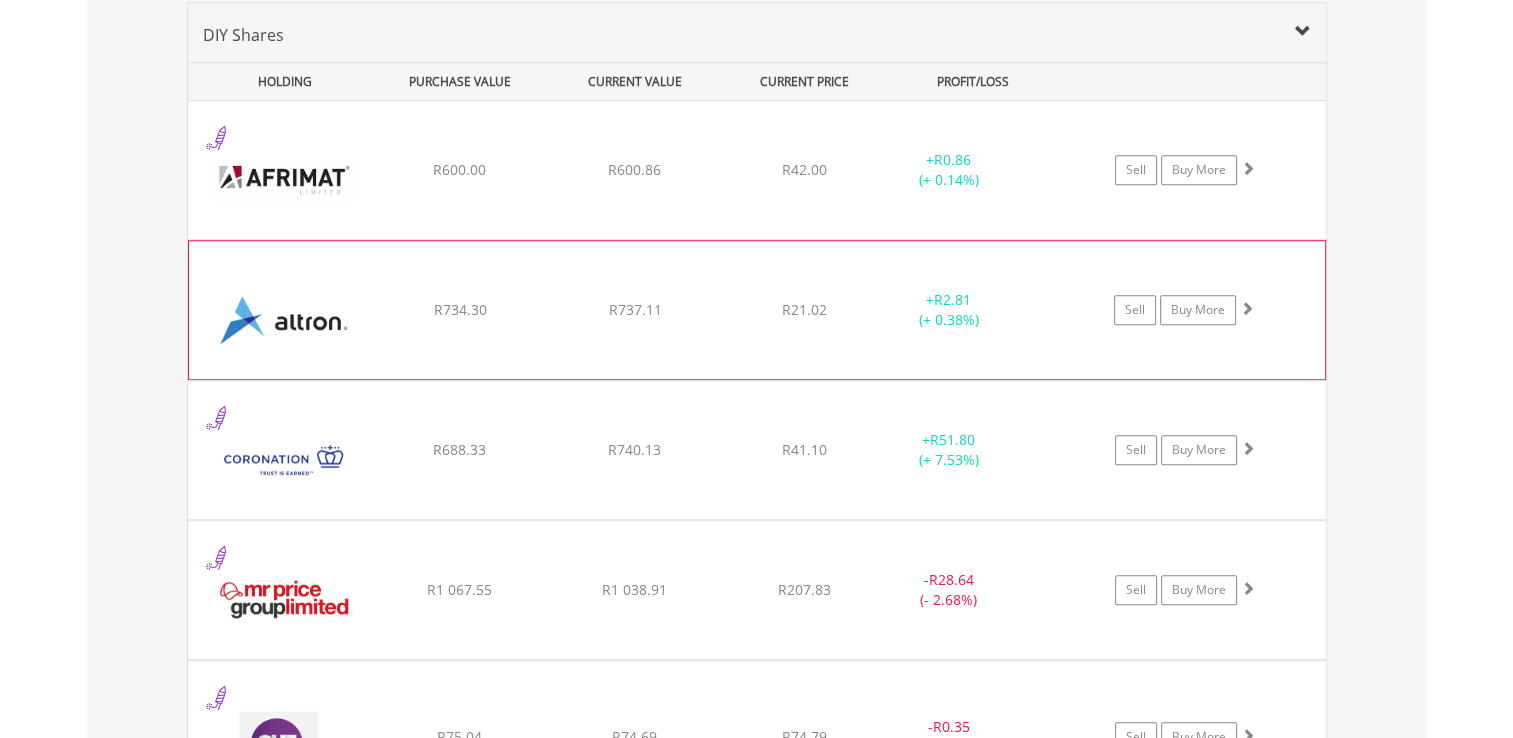 click at bounding box center [285, 320] 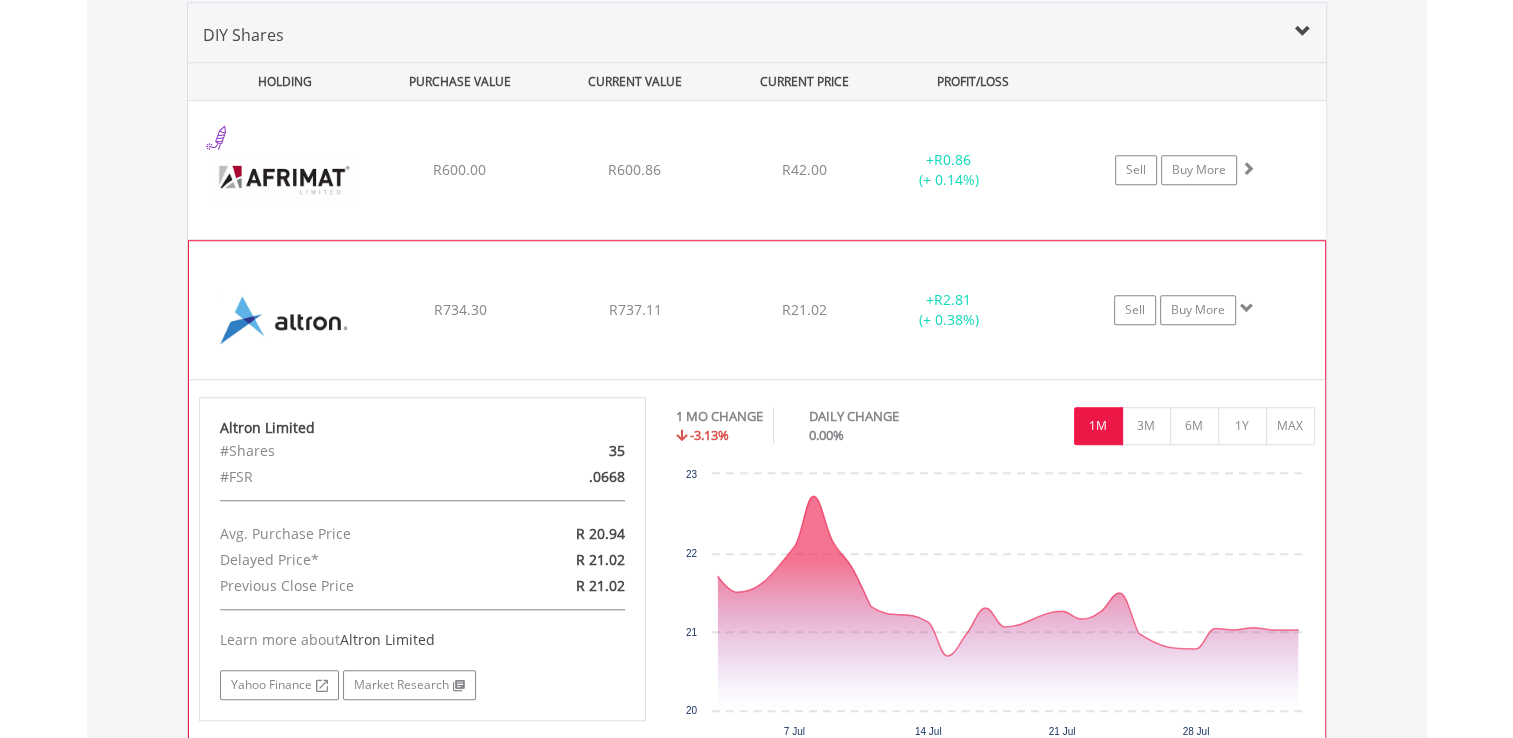 click at bounding box center (285, 320) 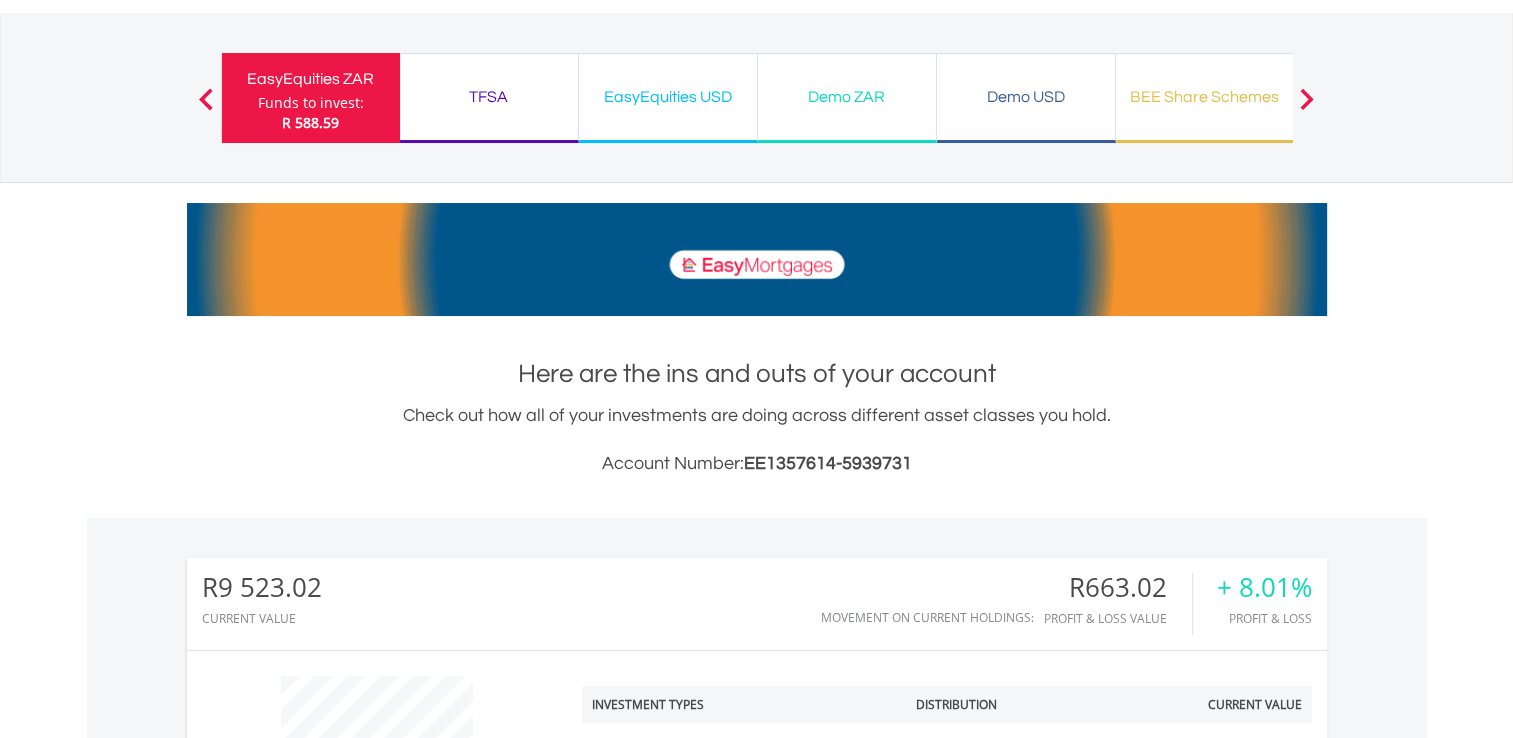 scroll, scrollTop: 0, scrollLeft: 0, axis: both 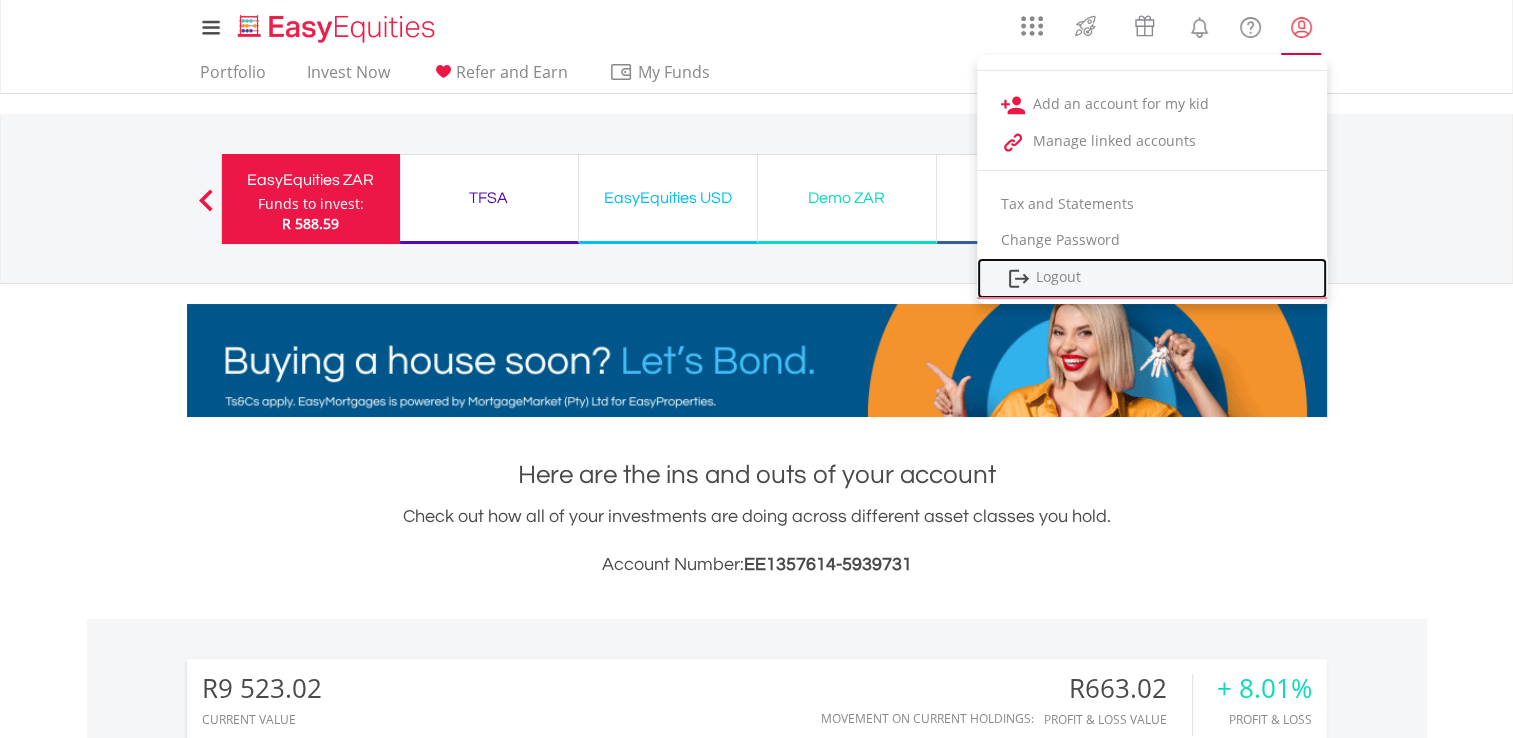 click on "Logout" at bounding box center (1152, 278) 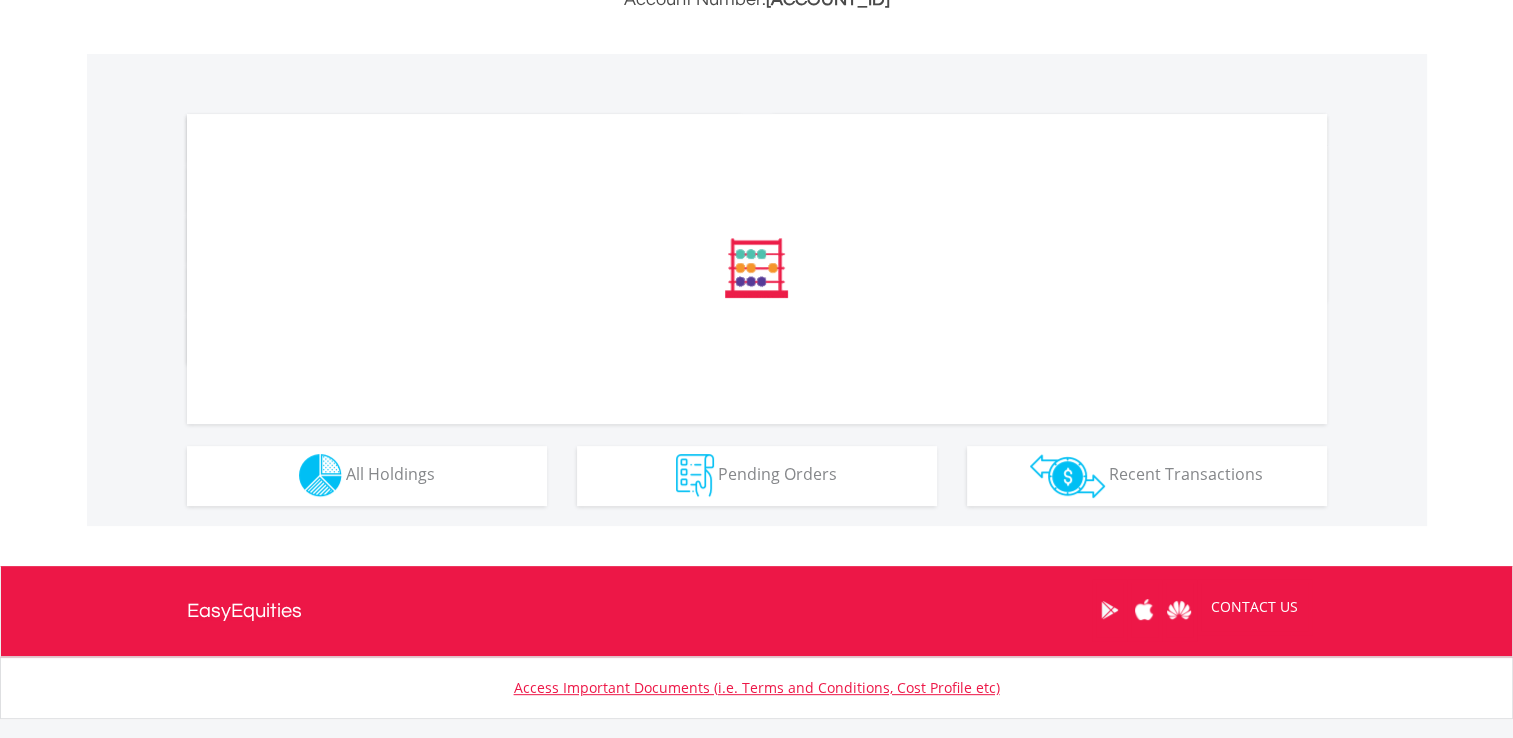 scroll, scrollTop: 600, scrollLeft: 0, axis: vertical 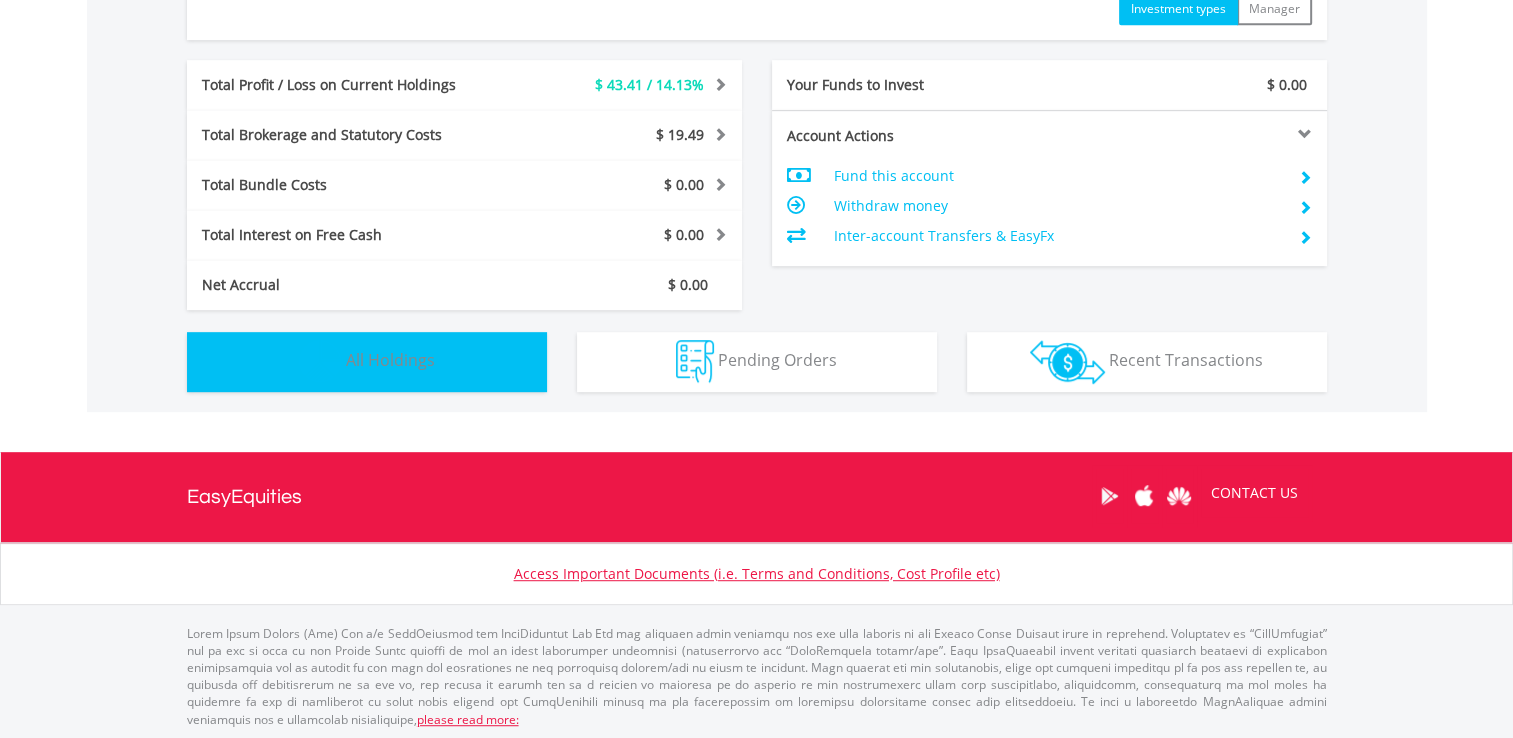 click on "All Holdings" at bounding box center (390, 360) 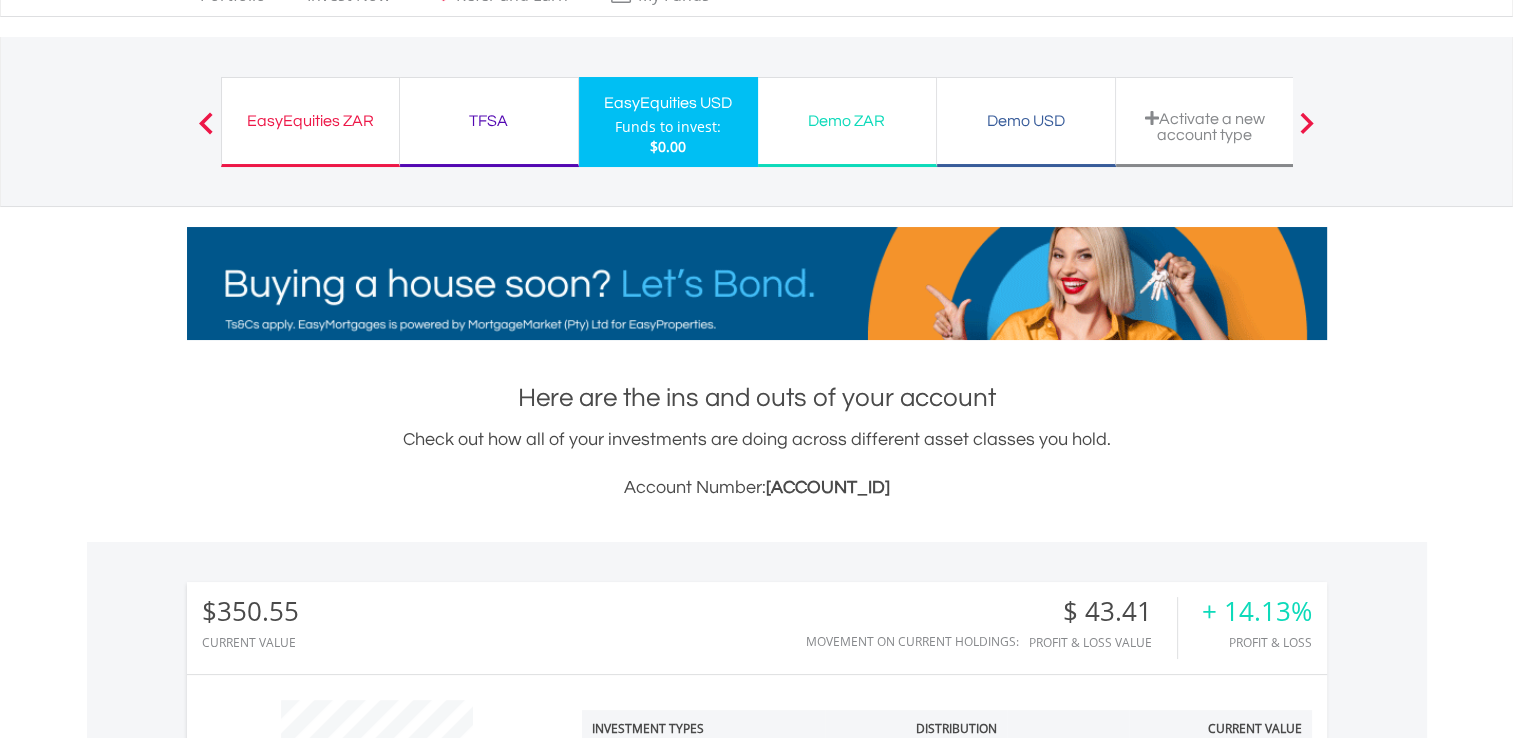 scroll, scrollTop: 0, scrollLeft: 0, axis: both 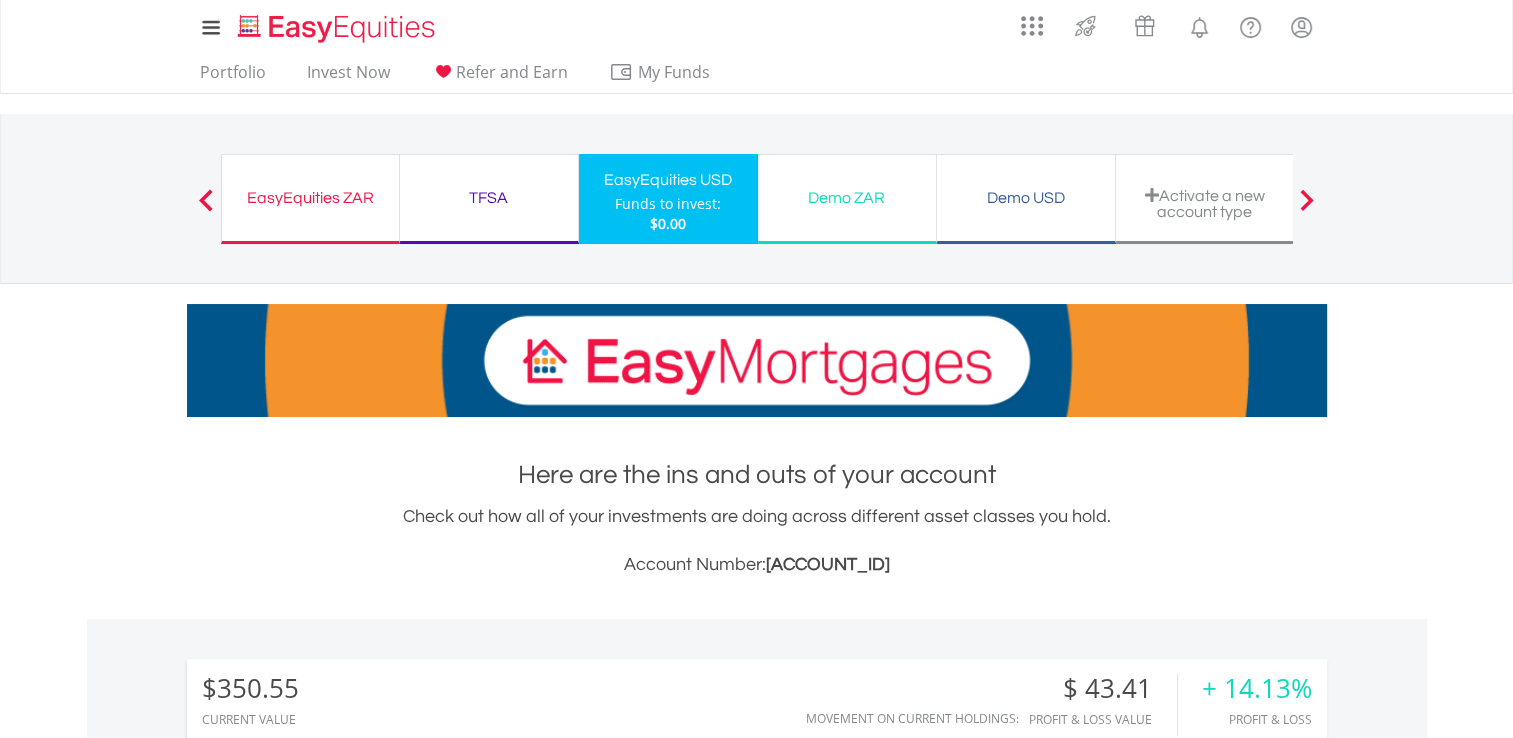 click on "EasyEquities ZAR" at bounding box center [310, 198] 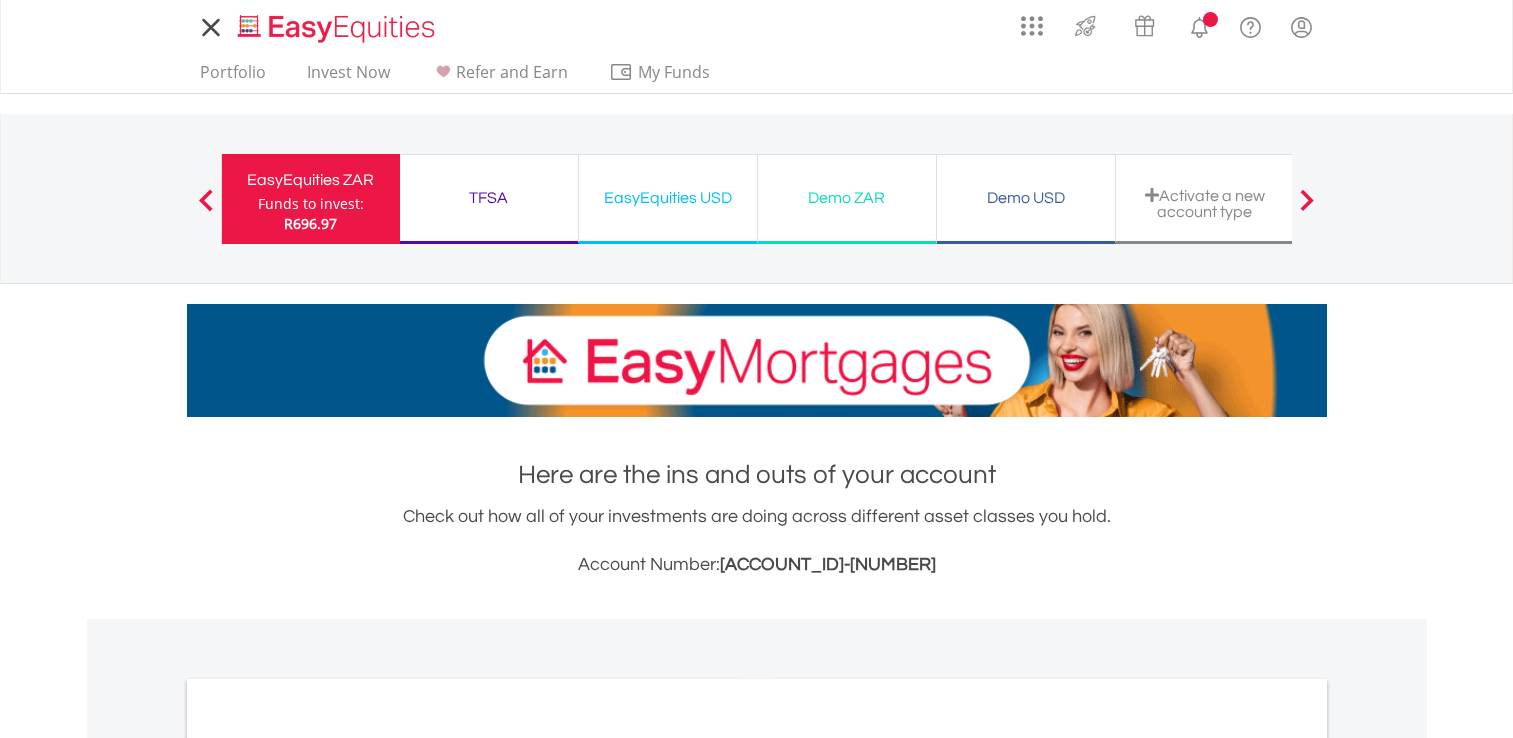 scroll, scrollTop: 0, scrollLeft: 0, axis: both 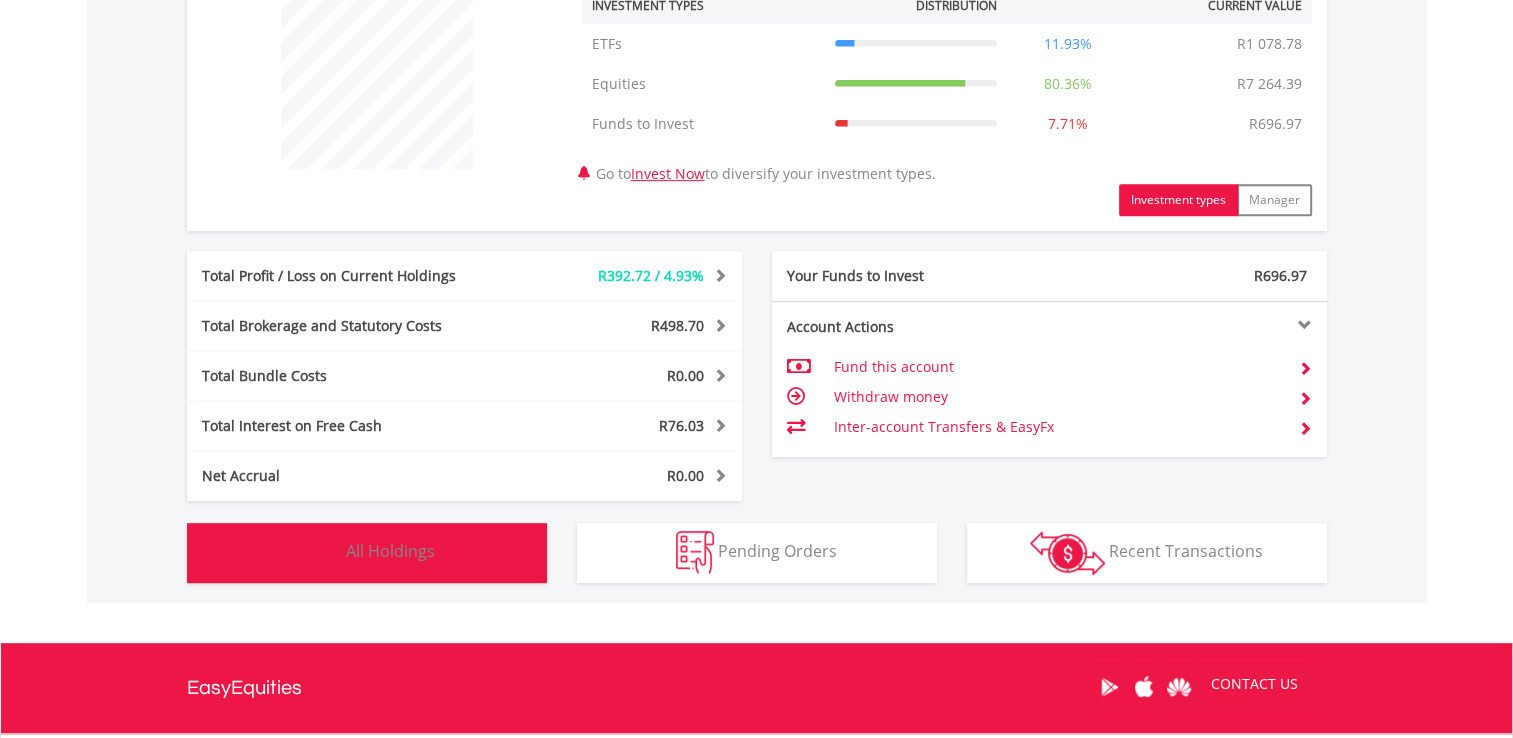 click on "All Holdings" at bounding box center (390, 551) 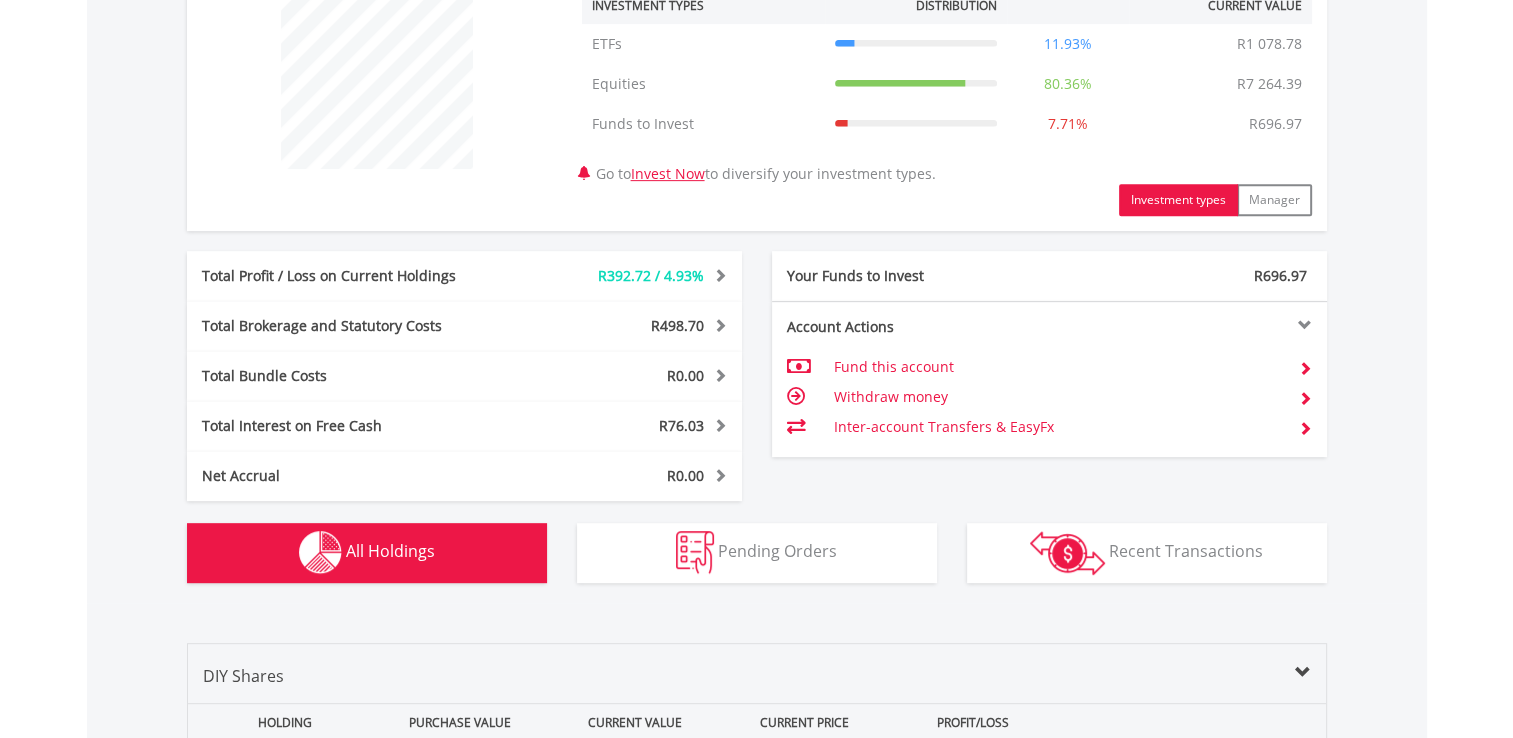 scroll, scrollTop: 1441, scrollLeft: 0, axis: vertical 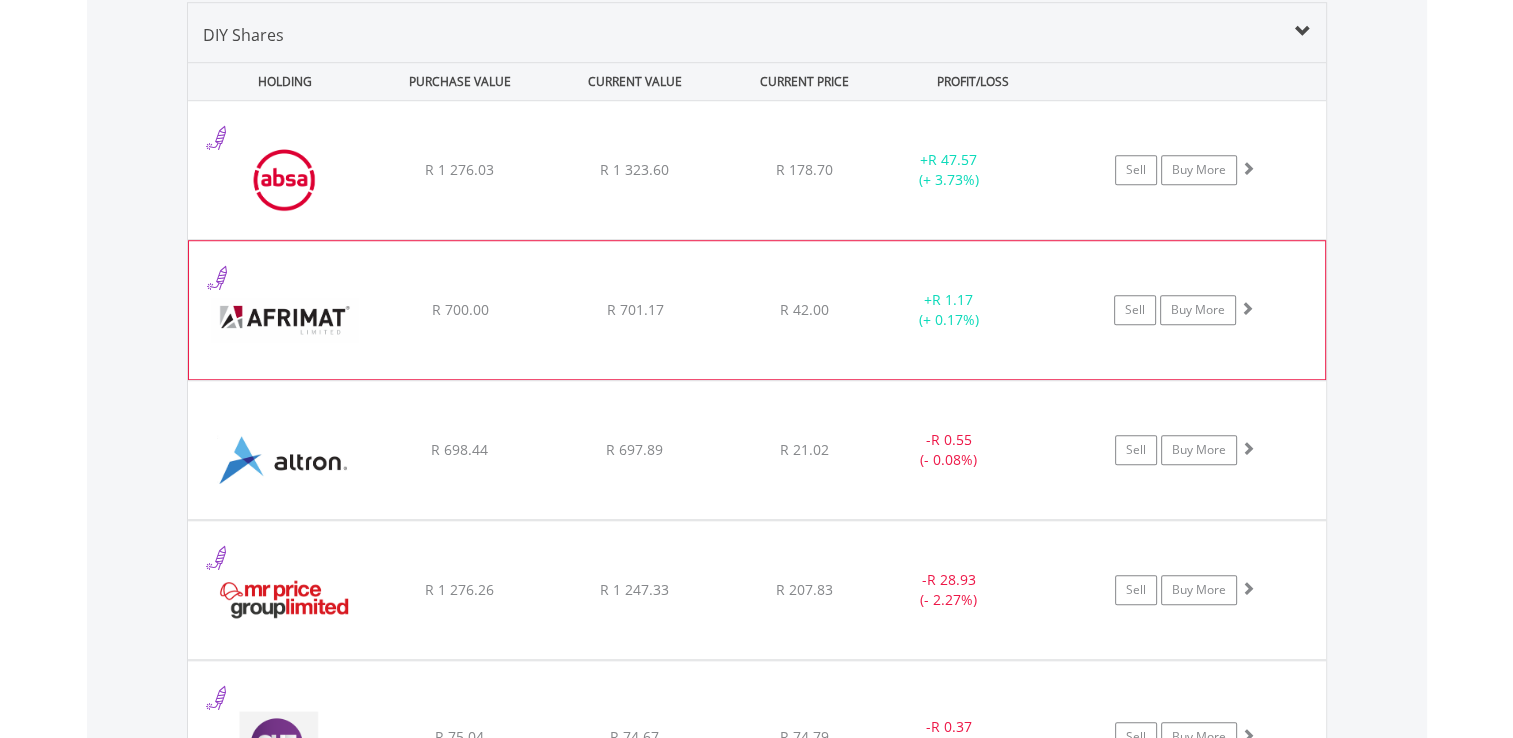 click at bounding box center (285, 320) 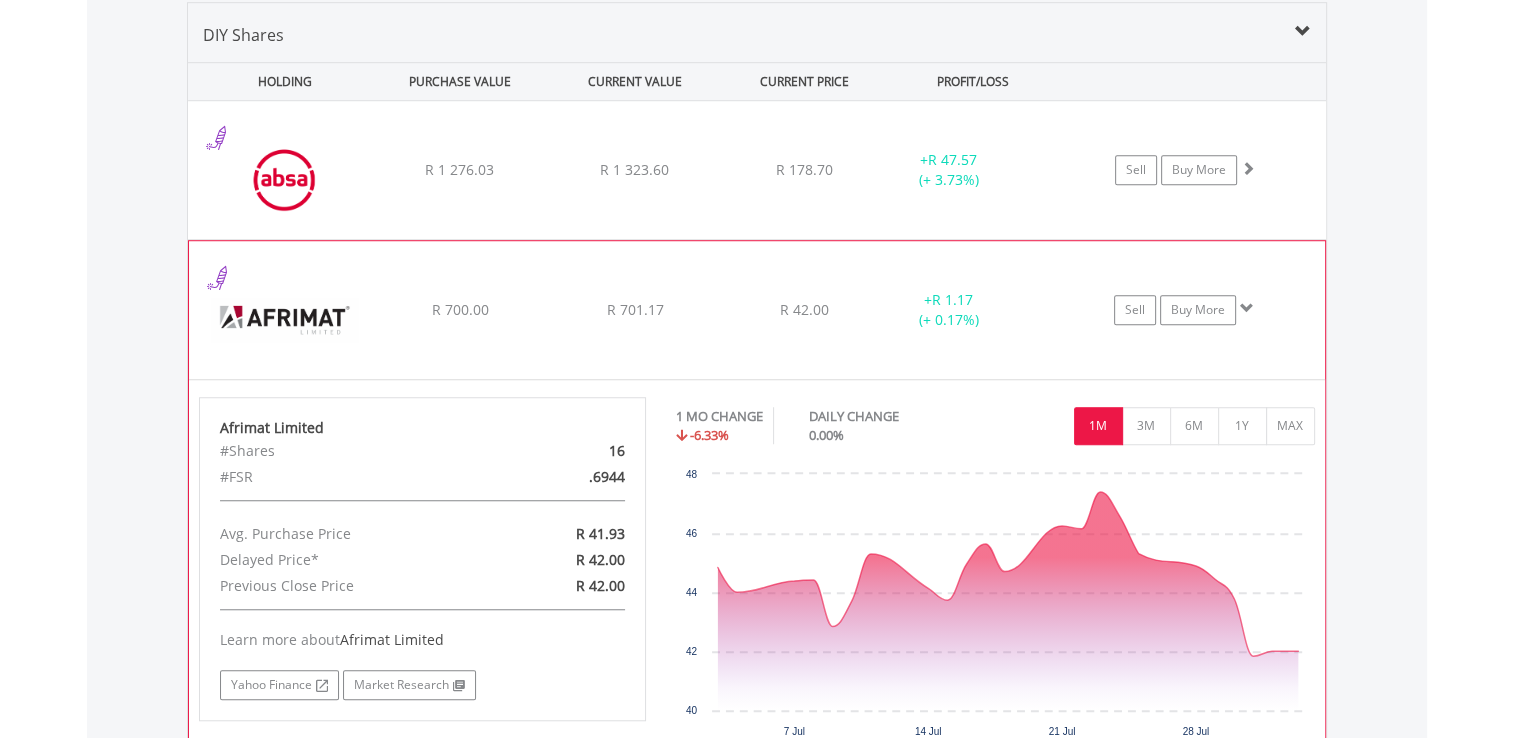 click at bounding box center [285, 320] 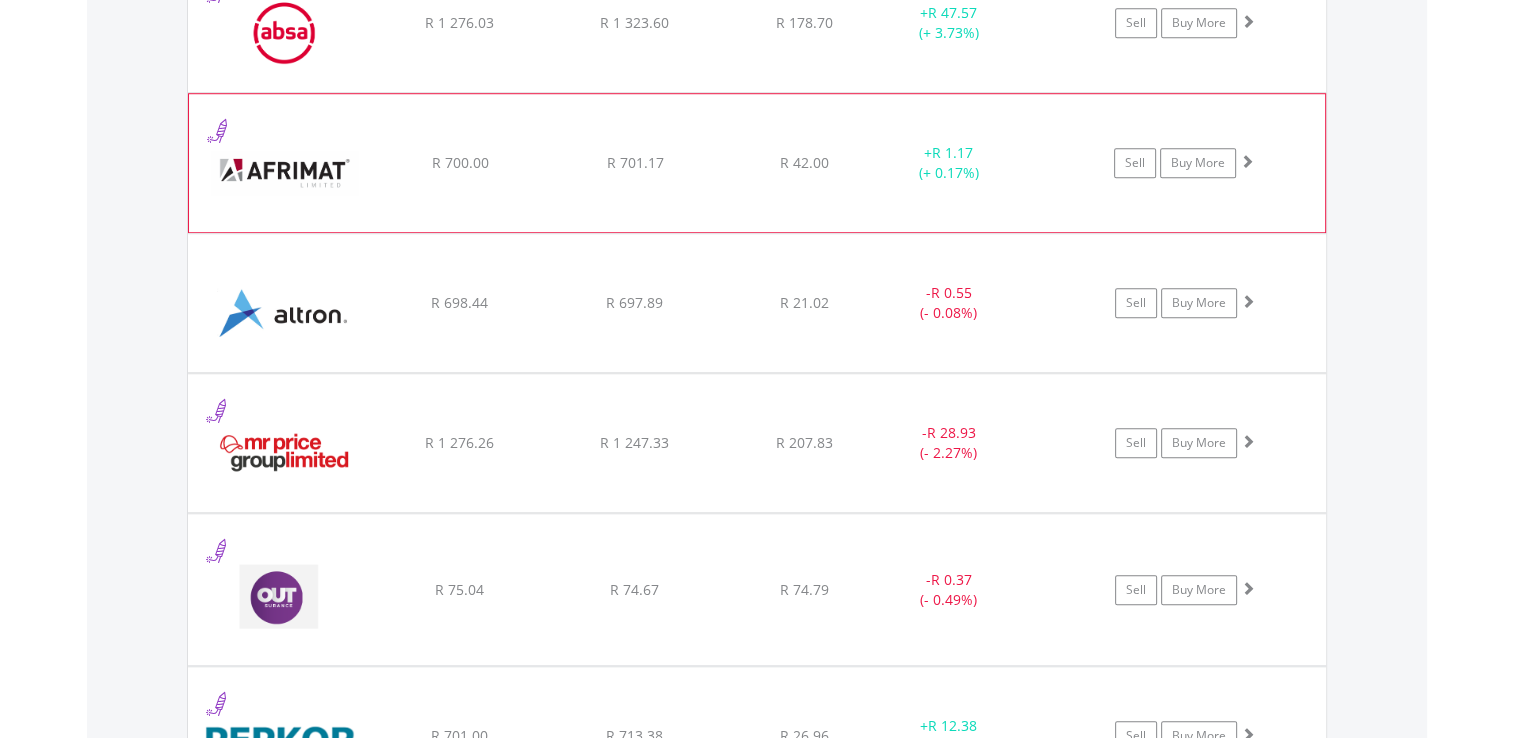 scroll, scrollTop: 1641, scrollLeft: 0, axis: vertical 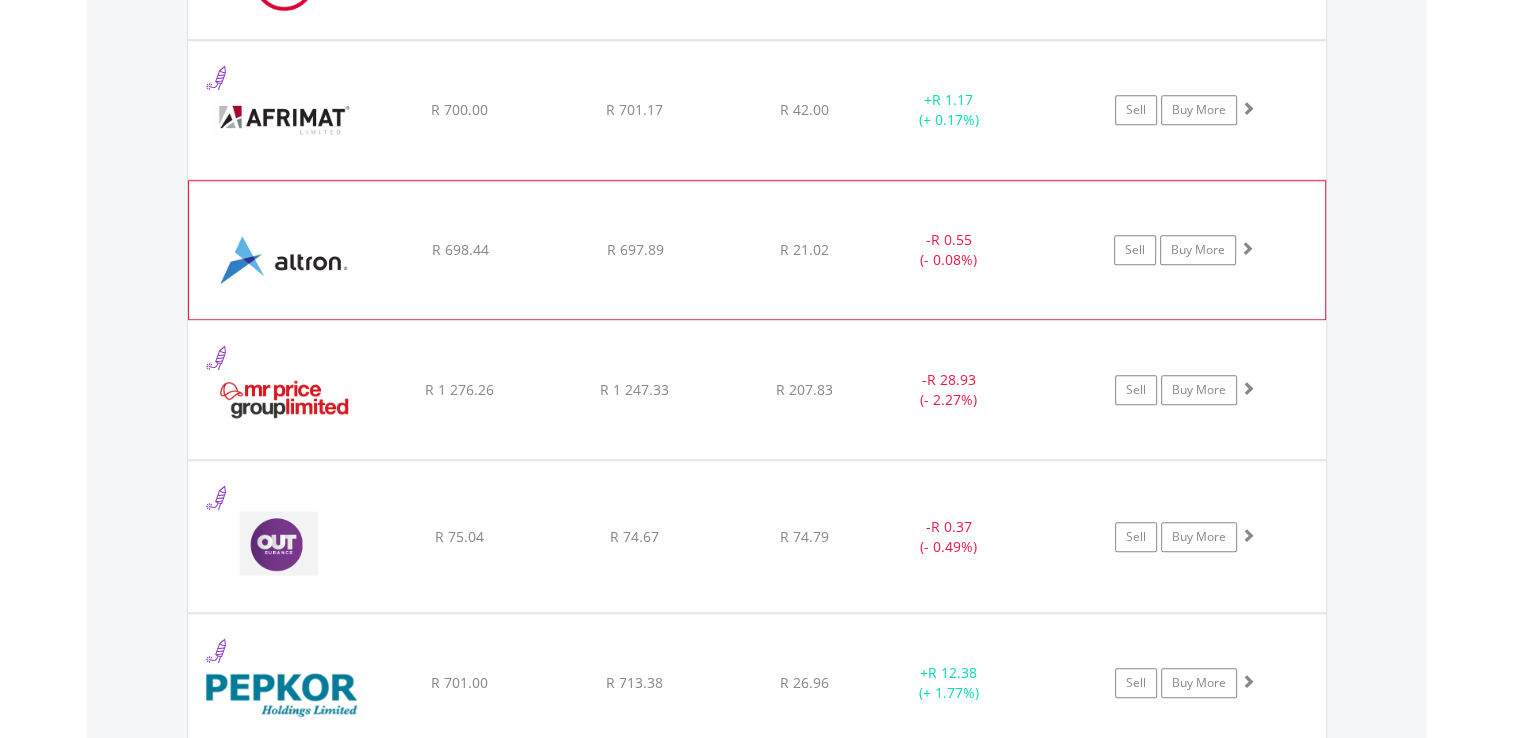 click at bounding box center (285, 260) 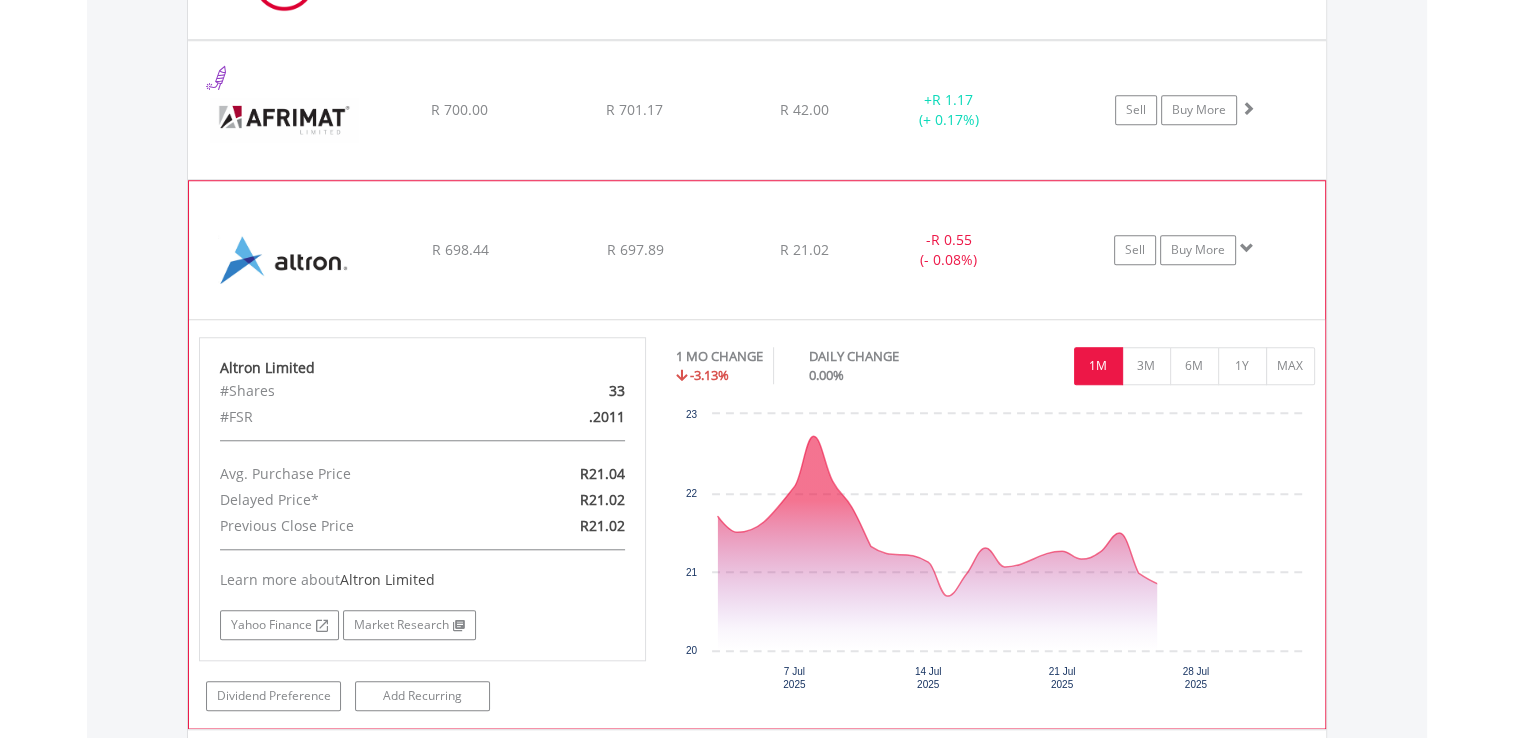 click at bounding box center (285, 260) 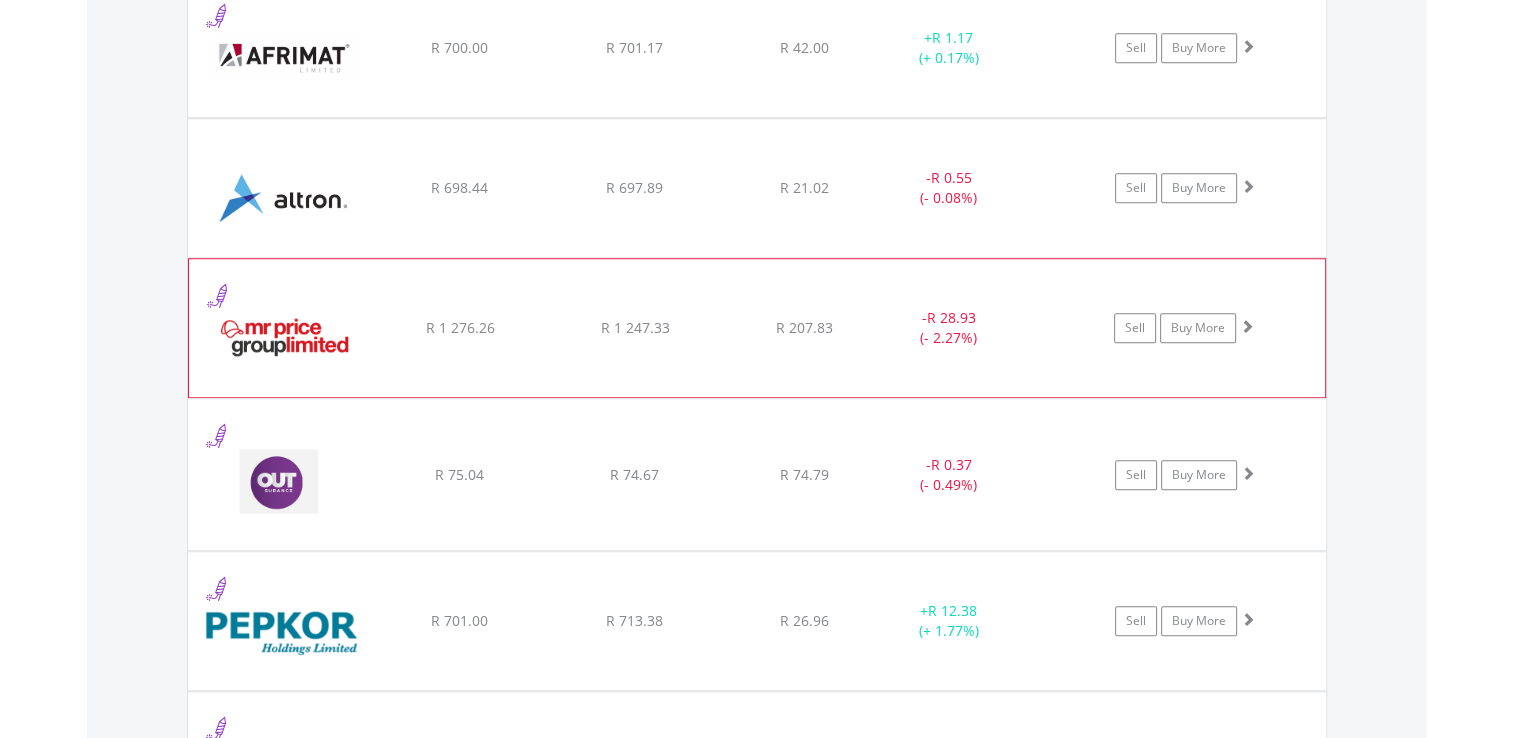 scroll, scrollTop: 1741, scrollLeft: 0, axis: vertical 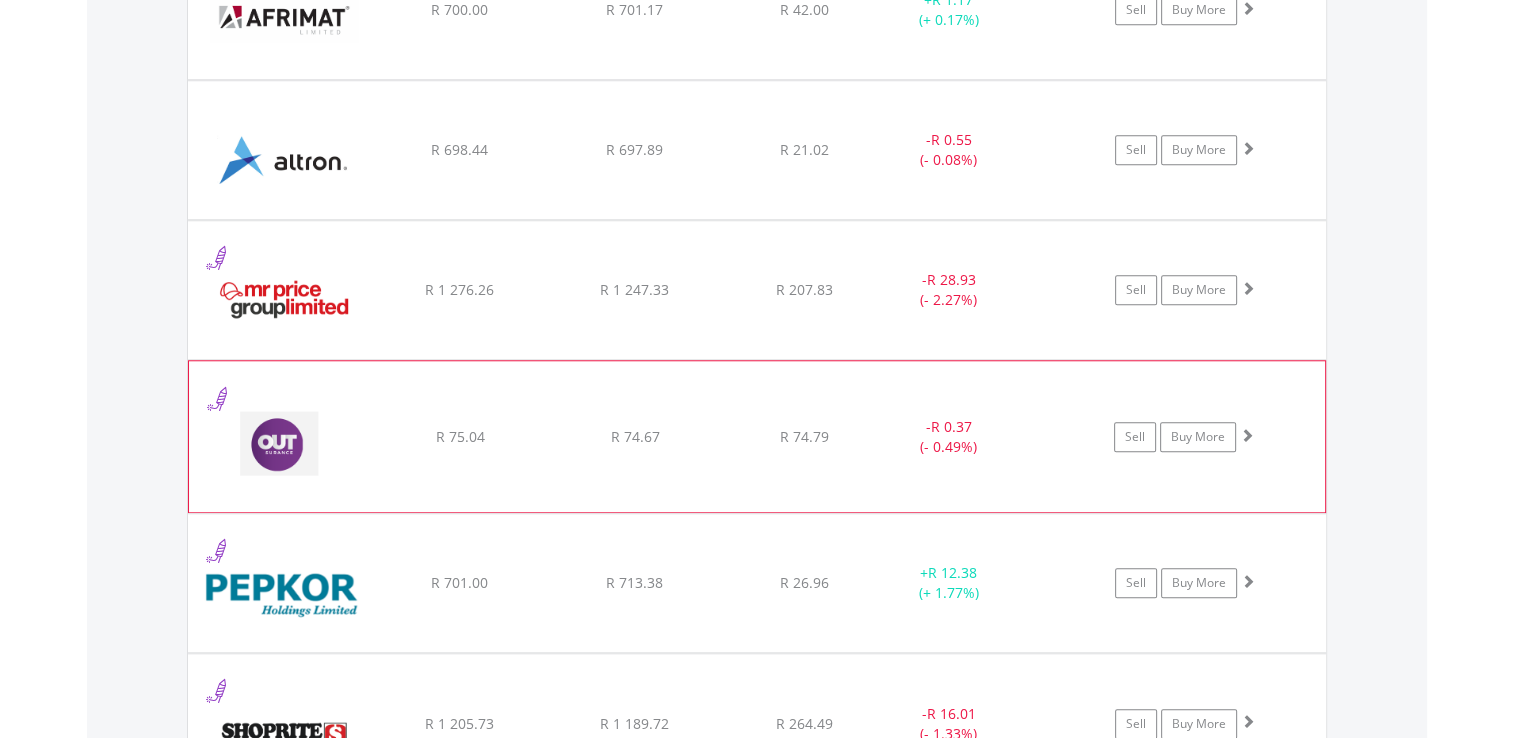 click at bounding box center [285, 446] 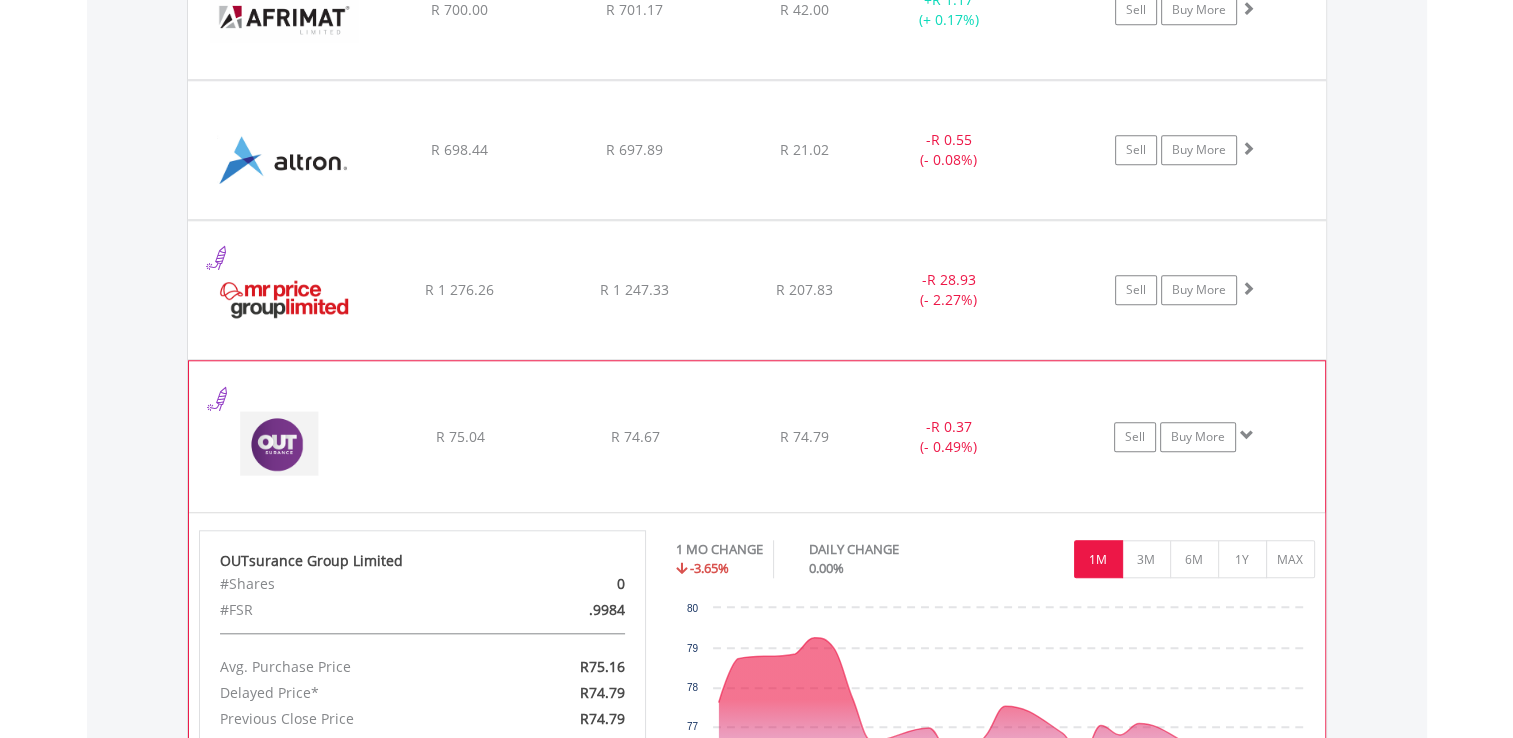 click at bounding box center [285, 446] 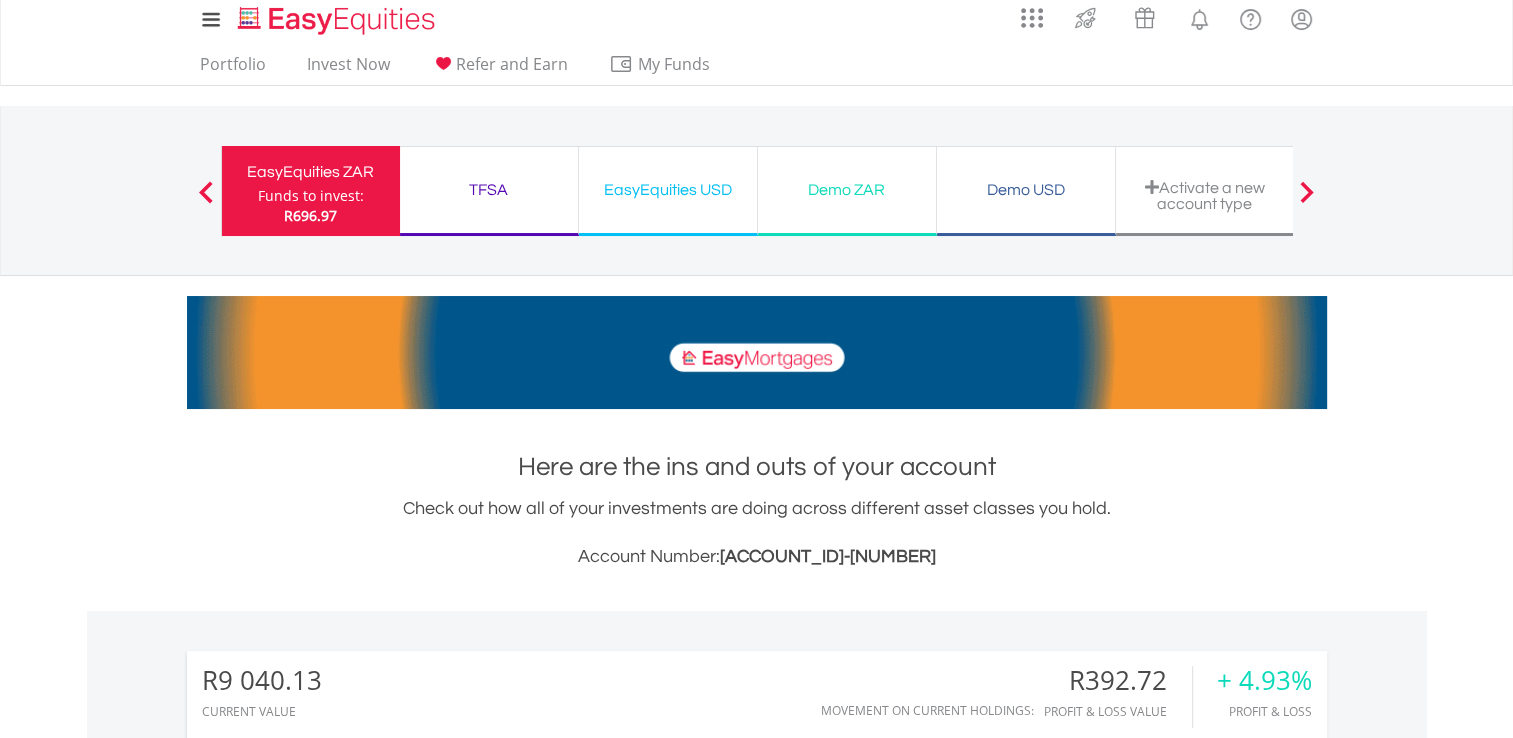 scroll, scrollTop: 0, scrollLeft: 0, axis: both 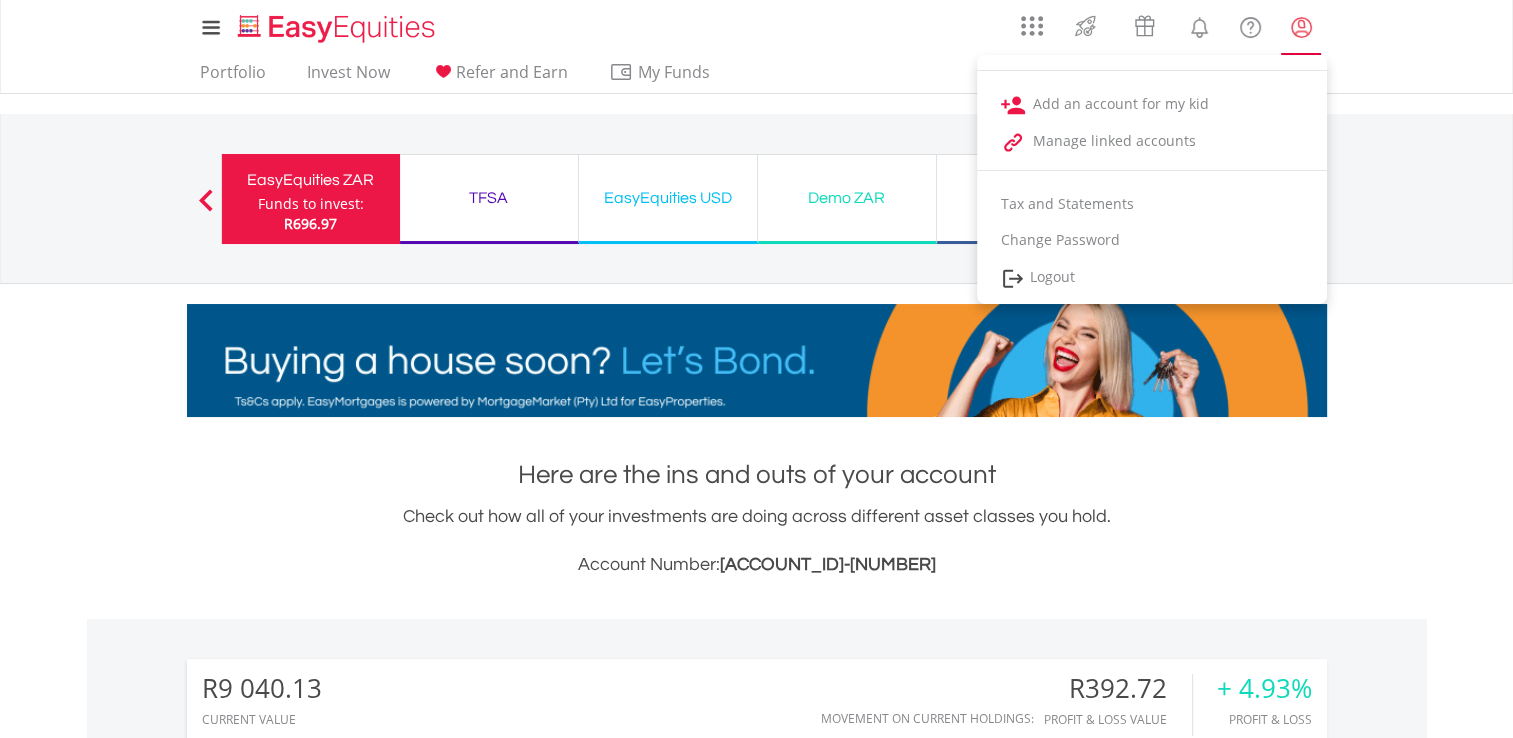 click at bounding box center [1301, 27] 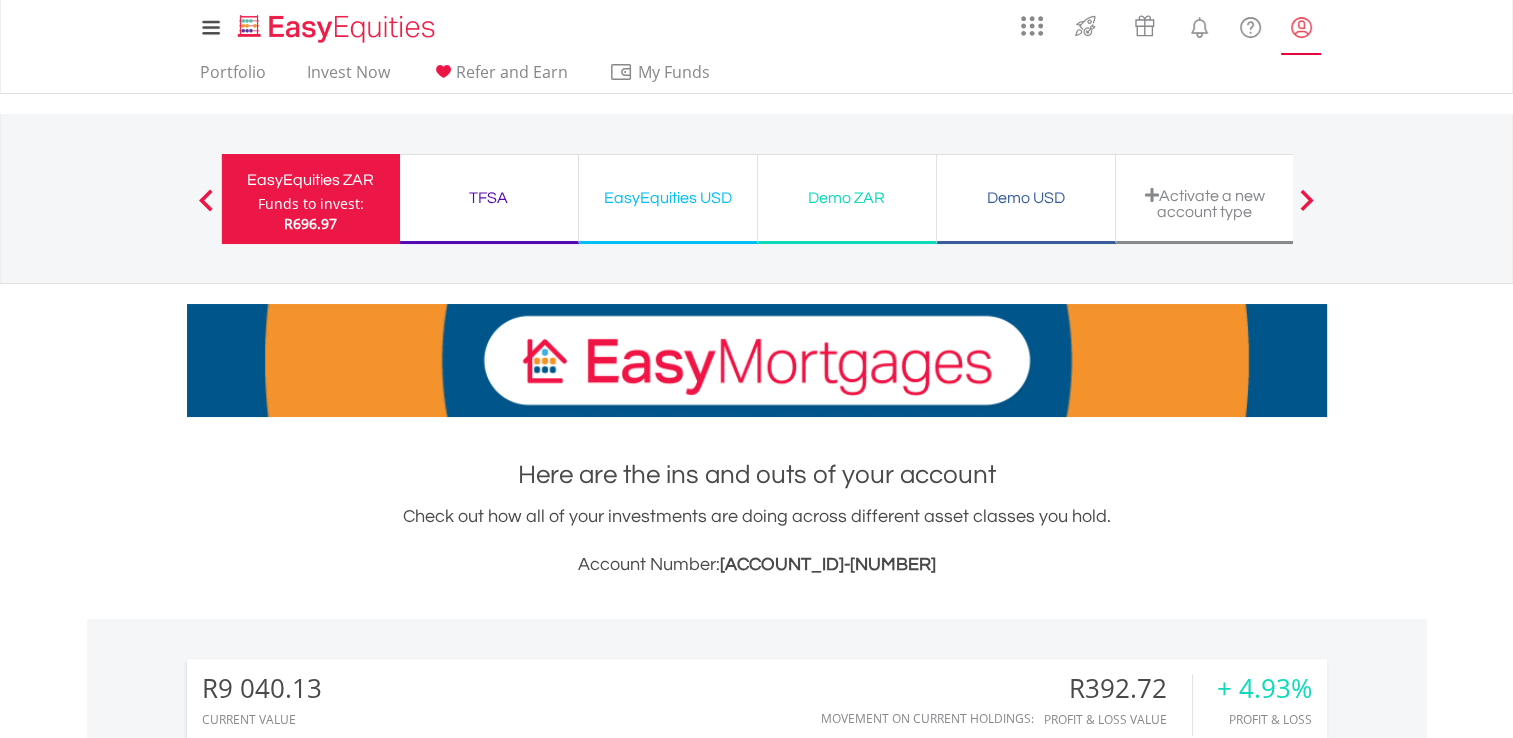 click at bounding box center (1301, 27) 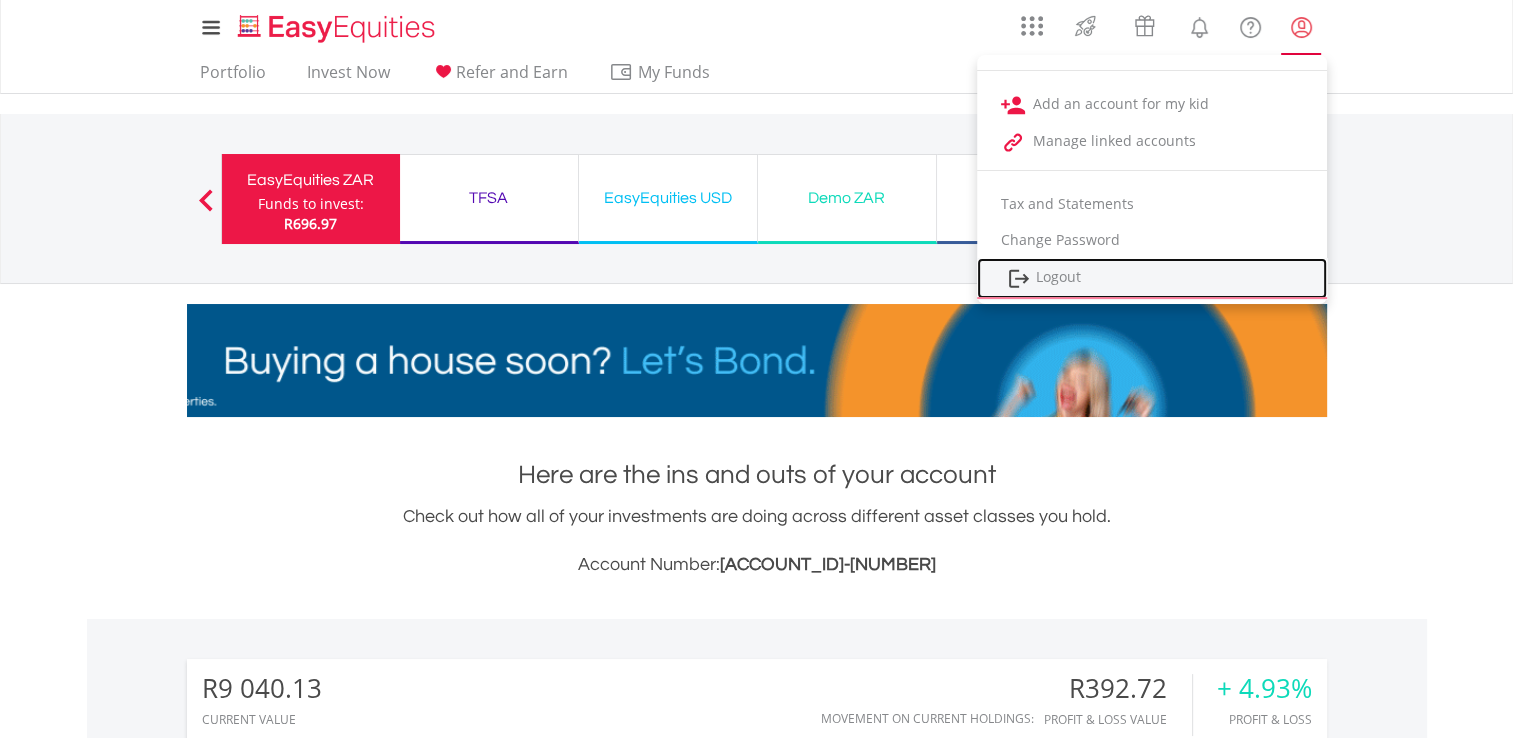 click on "Logout" at bounding box center (1152, 278) 